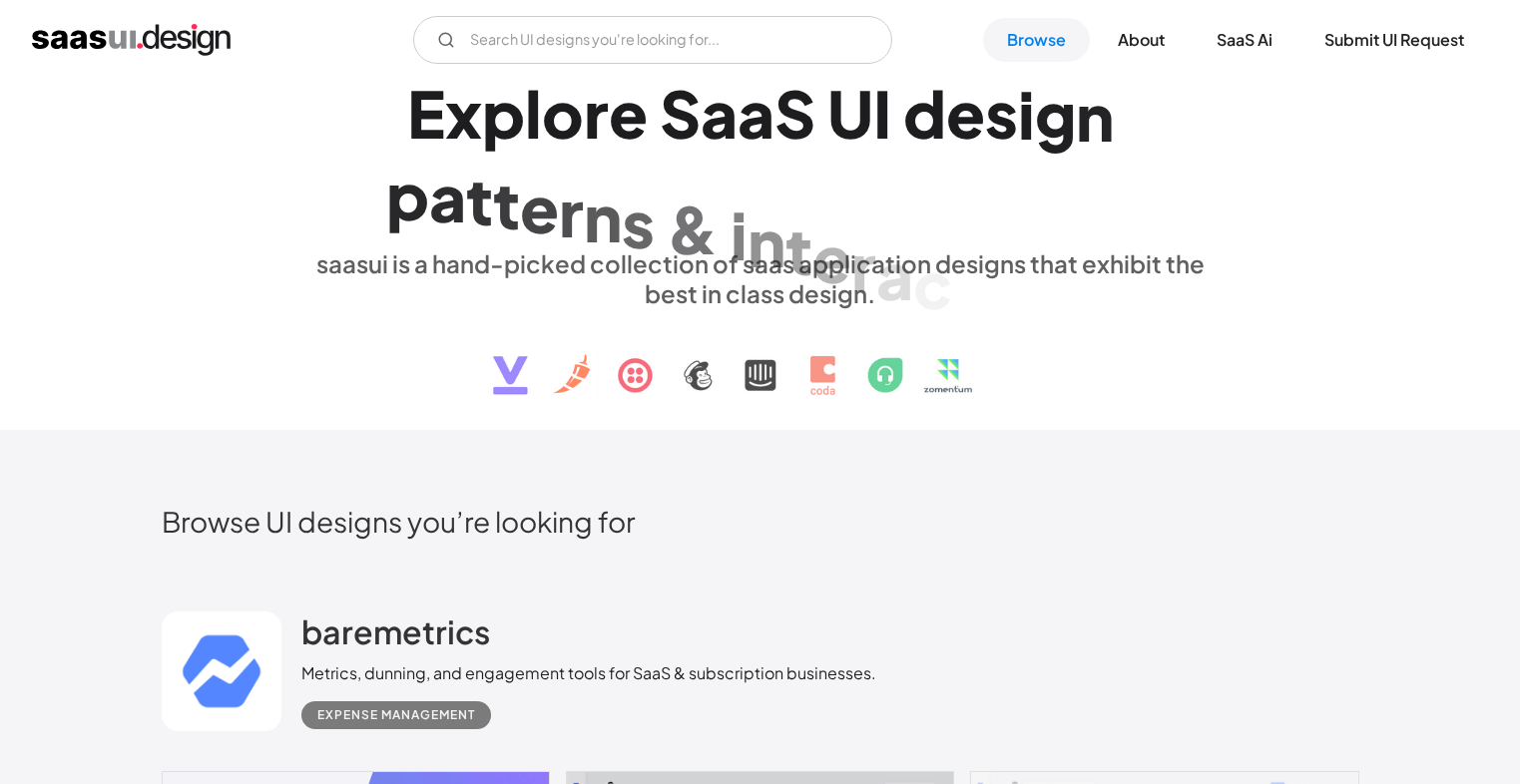 scroll, scrollTop: 0, scrollLeft: 0, axis: both 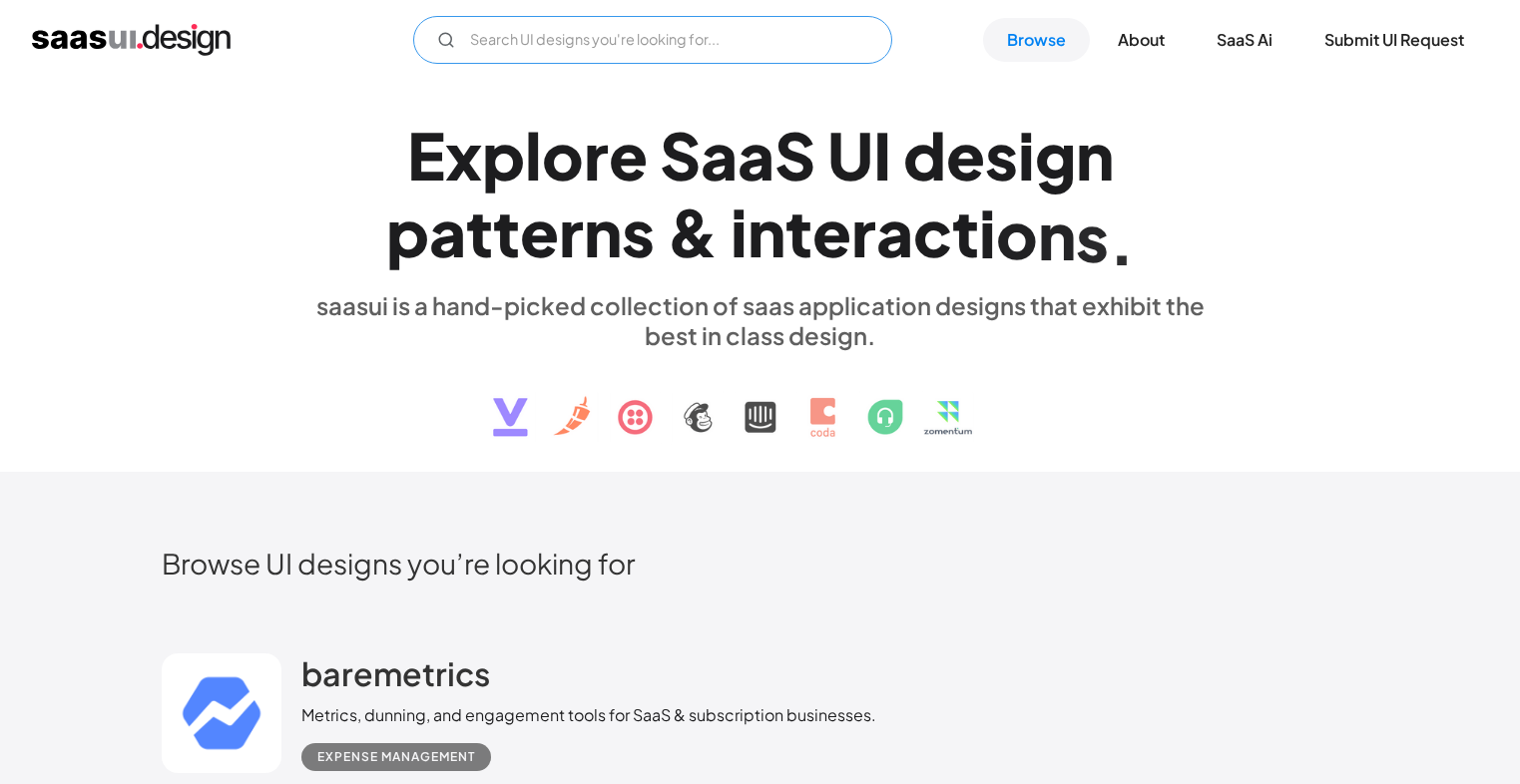click at bounding box center (653, 40) 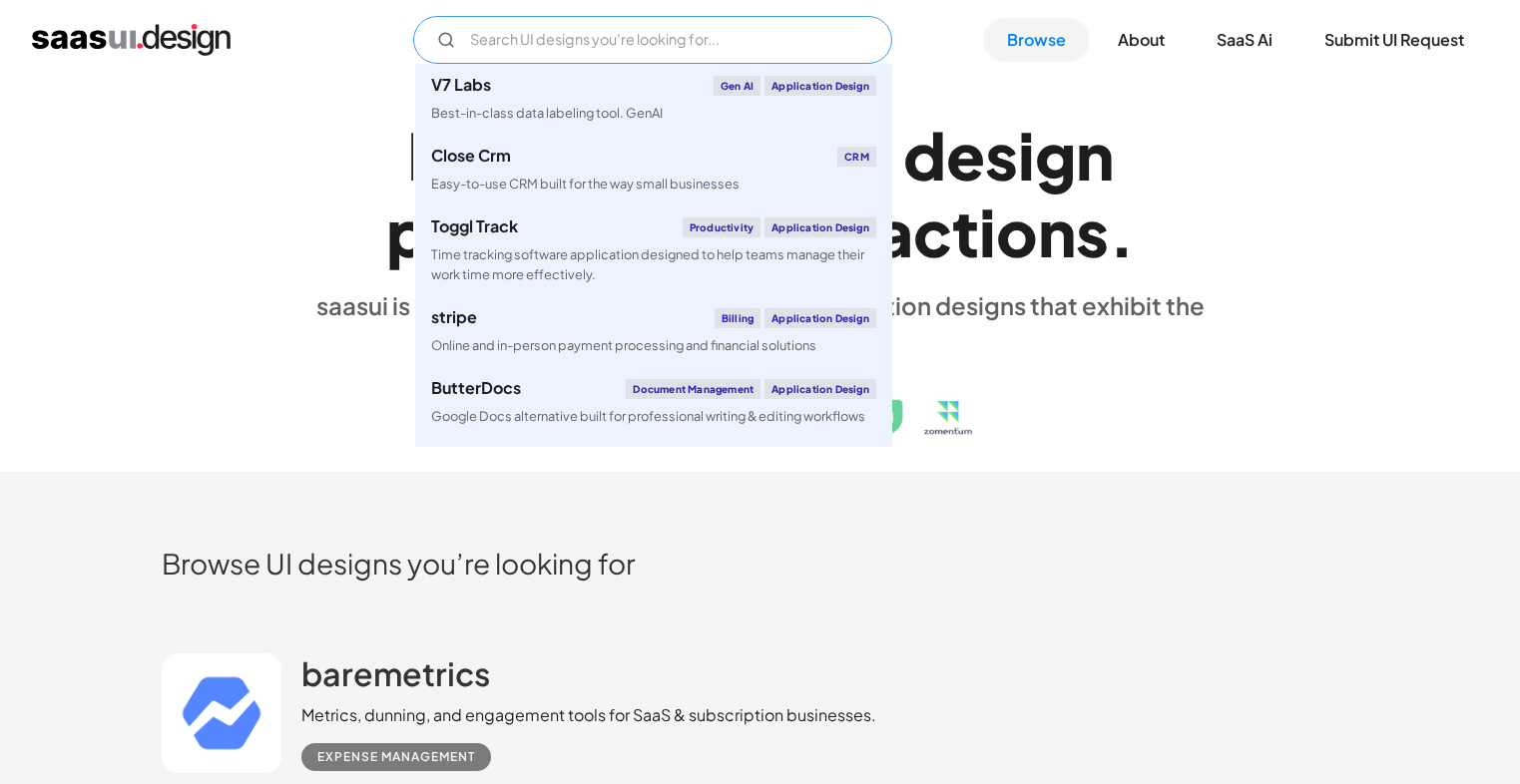 paste on "Clearbit," 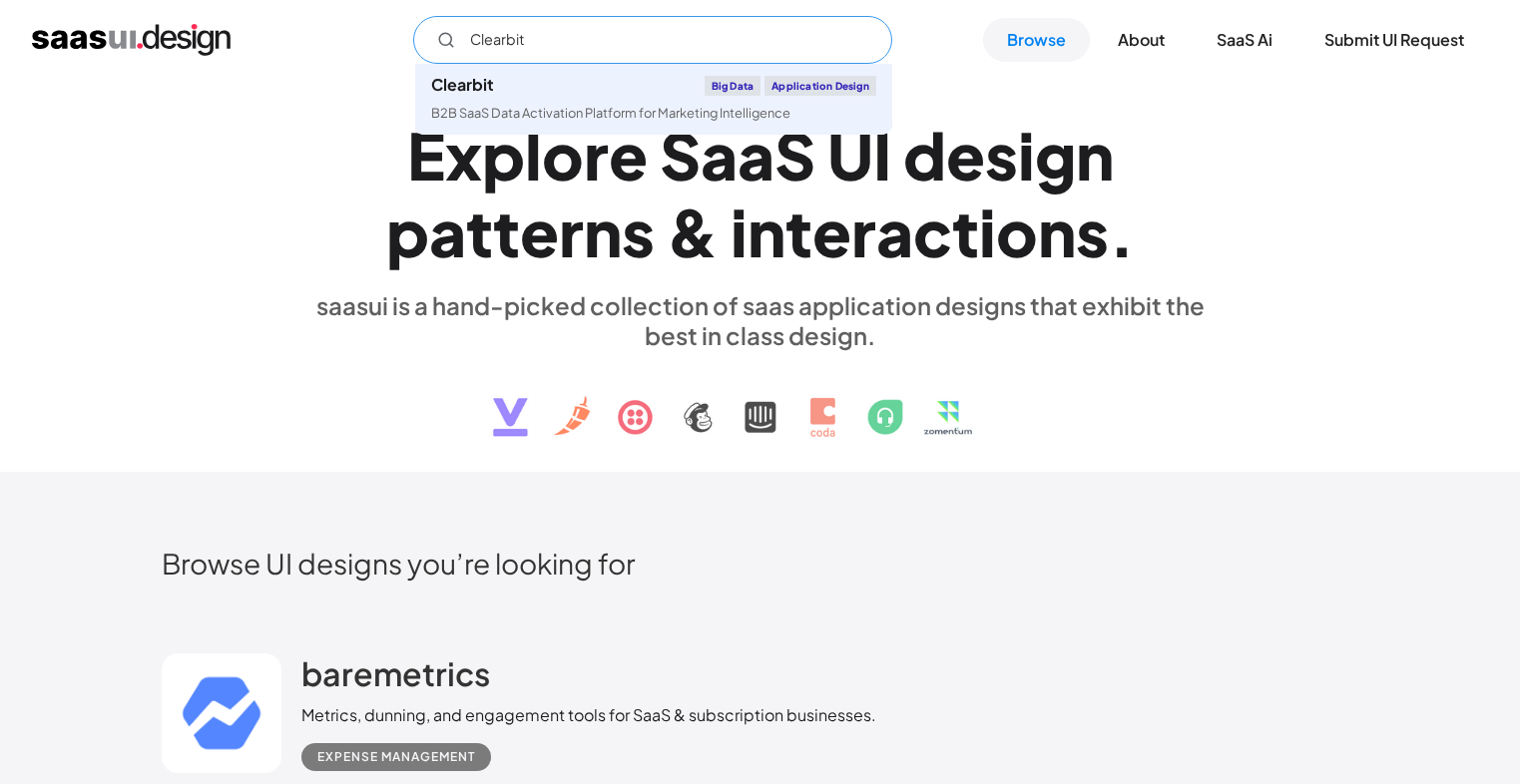 type on "Clearbit" 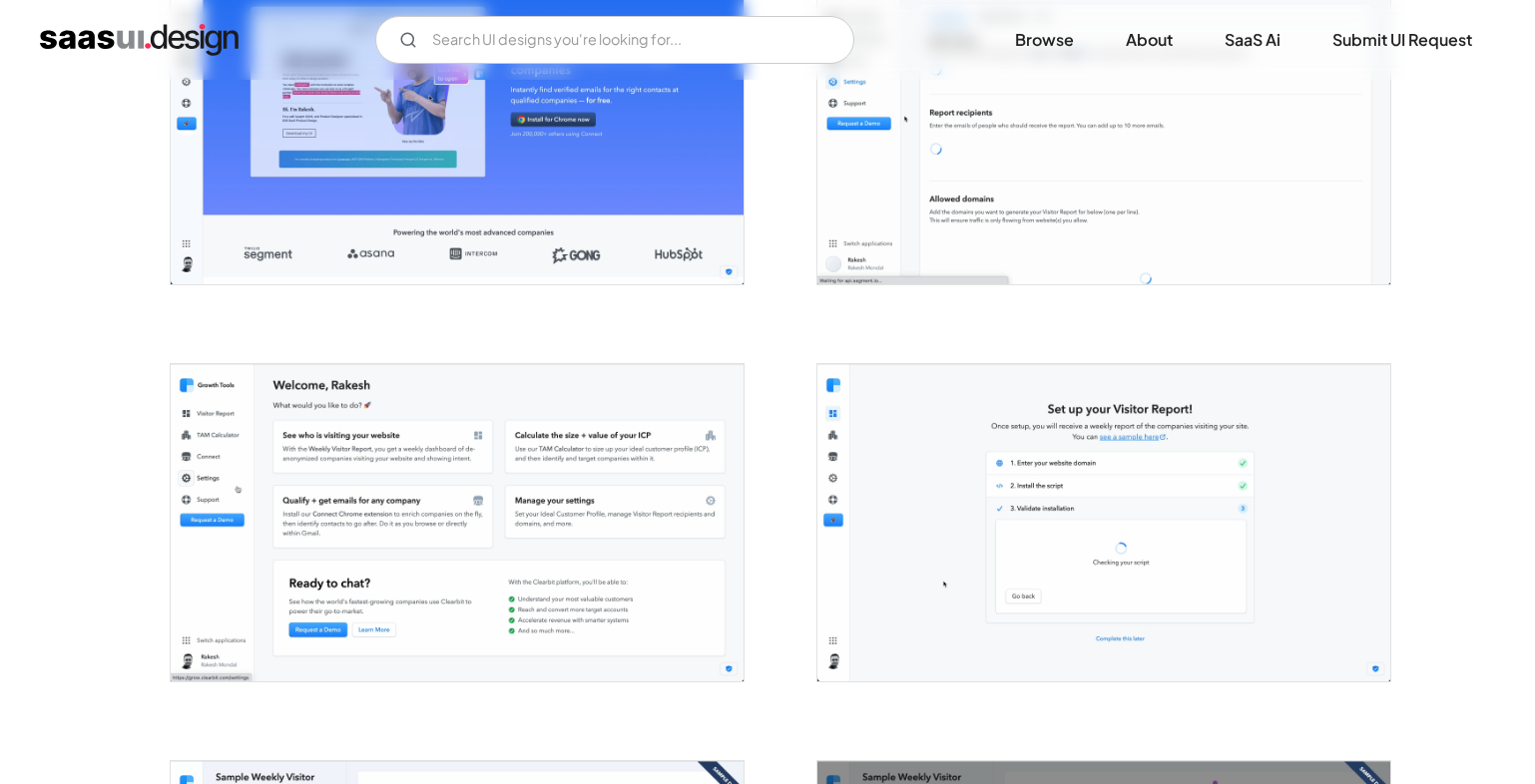 scroll, scrollTop: 3232, scrollLeft: 0, axis: vertical 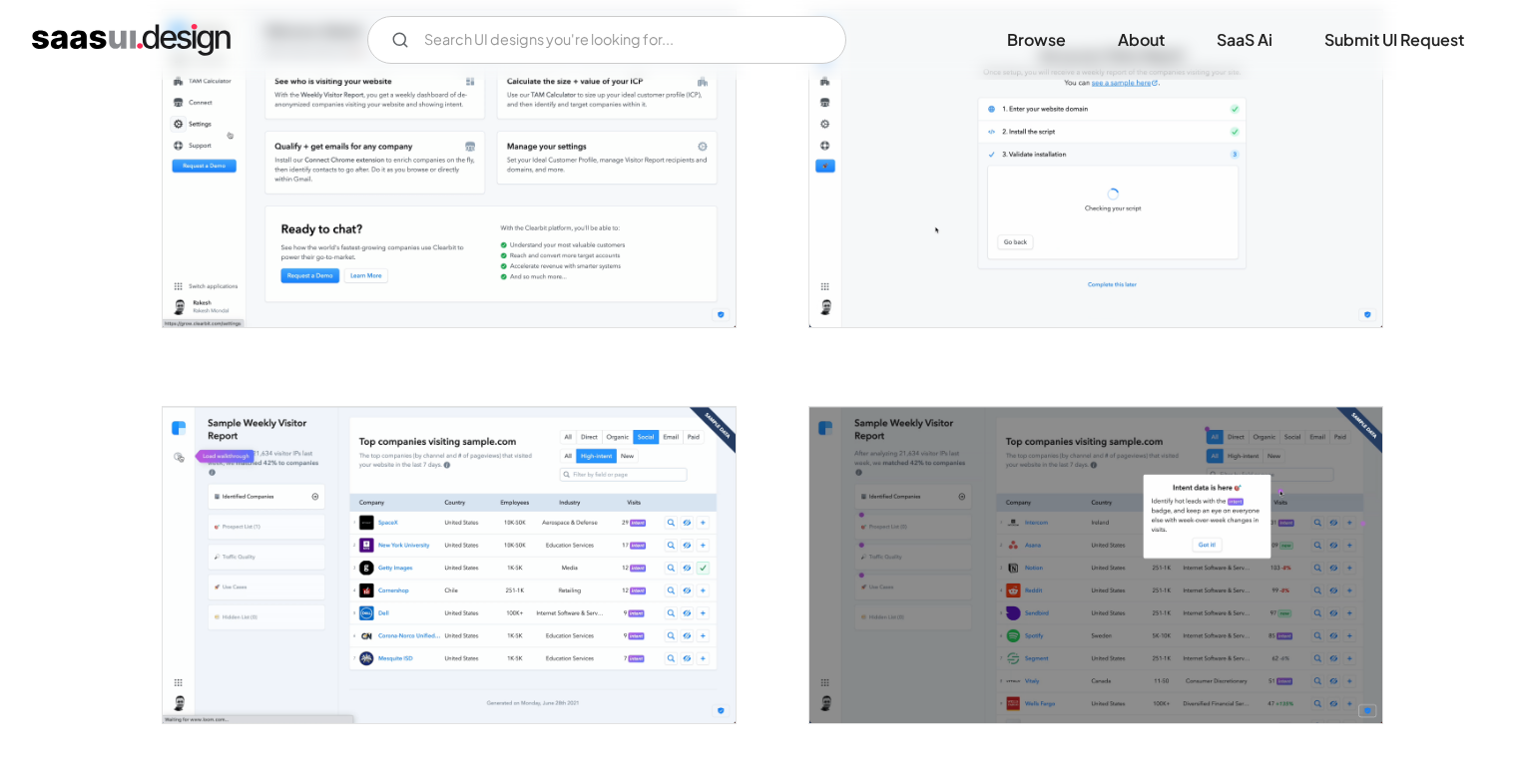 click at bounding box center [449, 565] 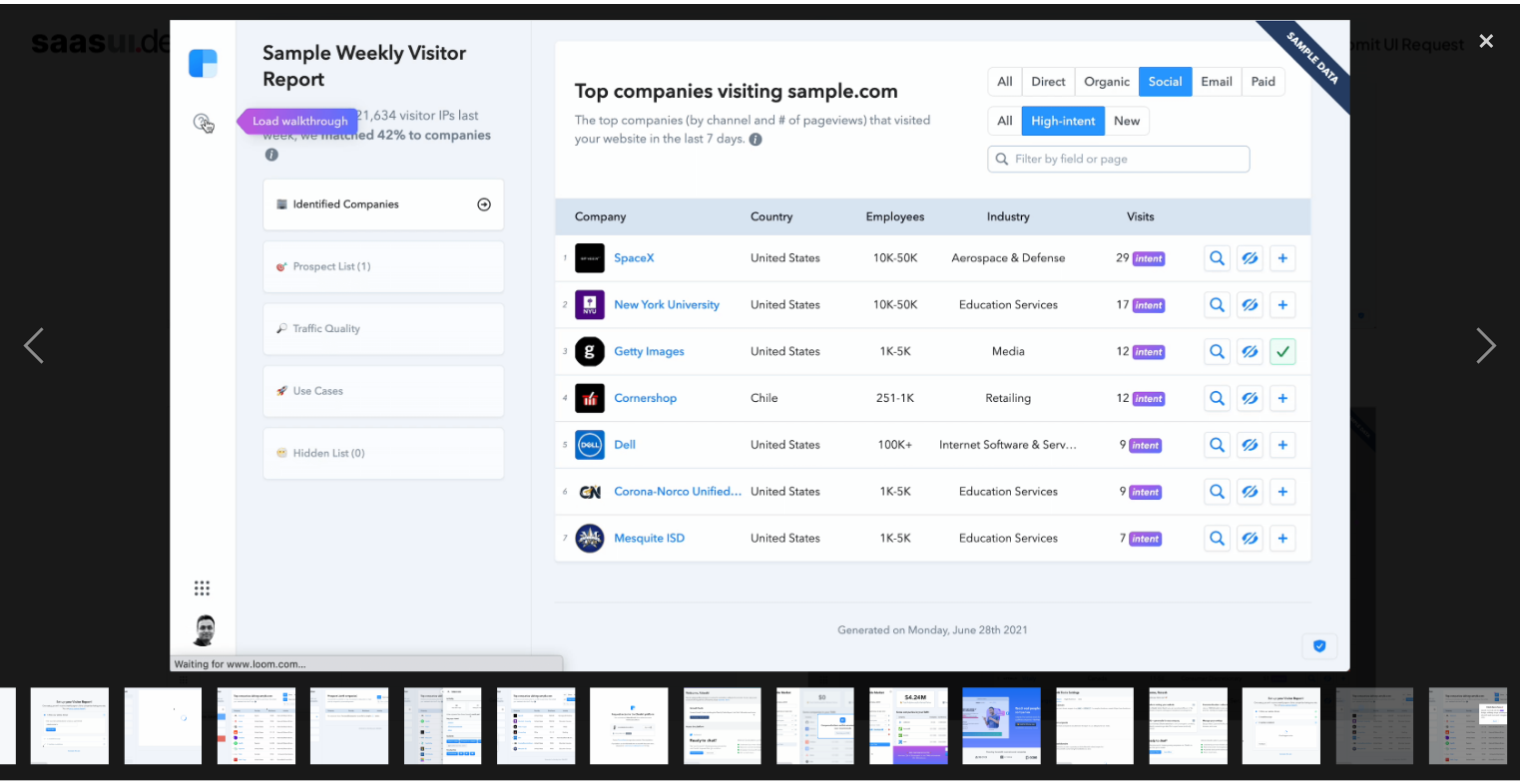 scroll, scrollTop: 0, scrollLeft: 175, axis: horizontal 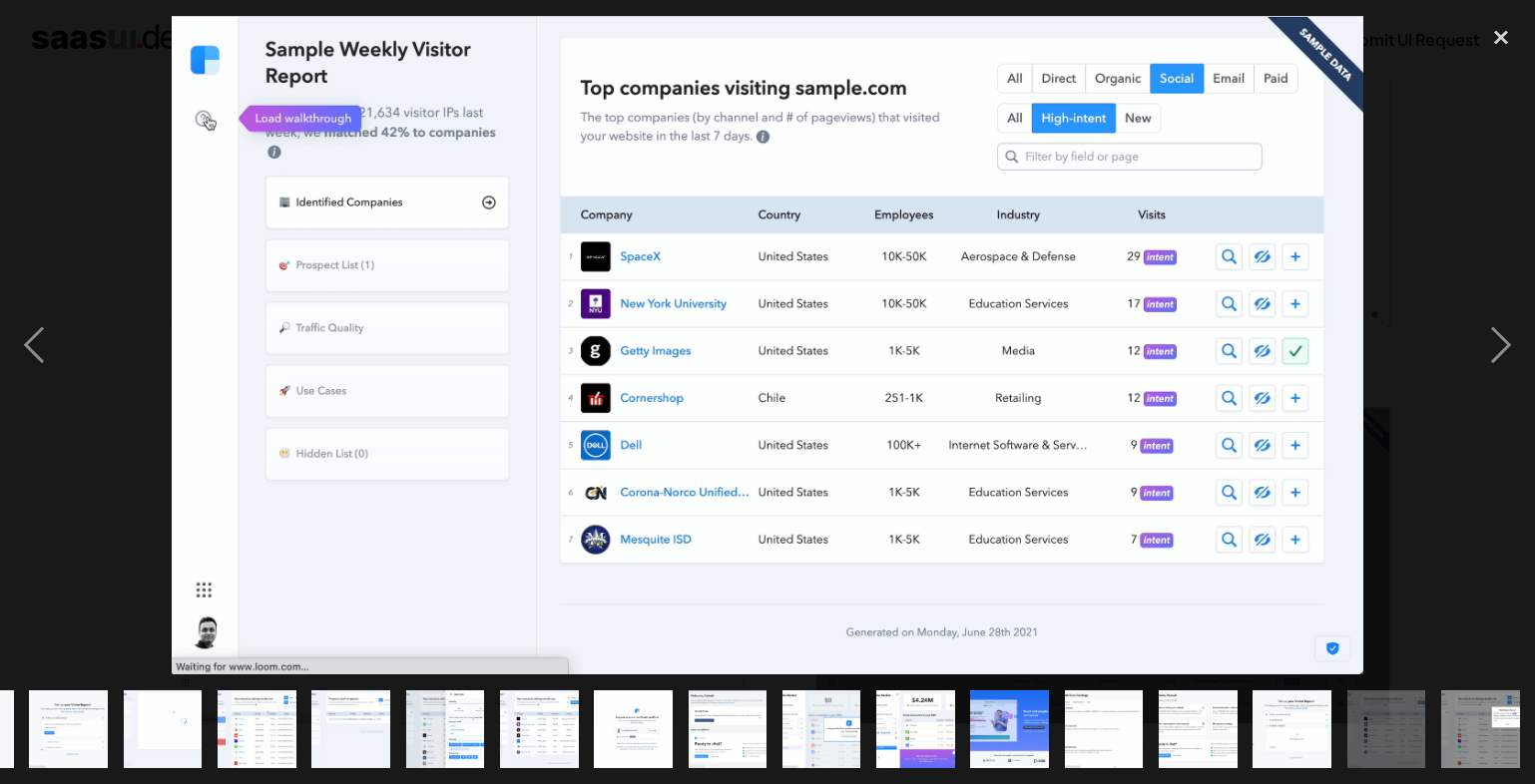 click at bounding box center [768, 345] 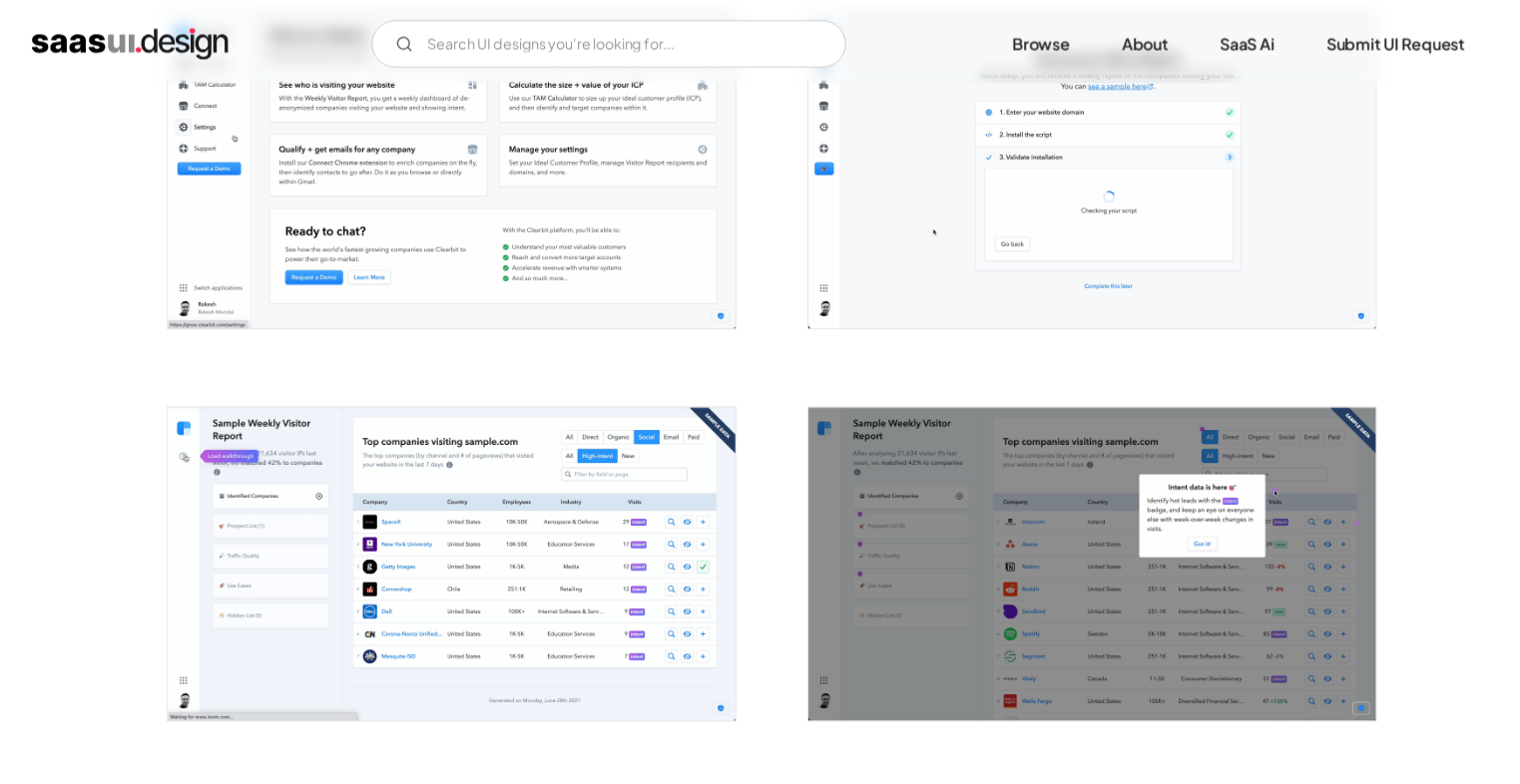 scroll, scrollTop: 0, scrollLeft: 0, axis: both 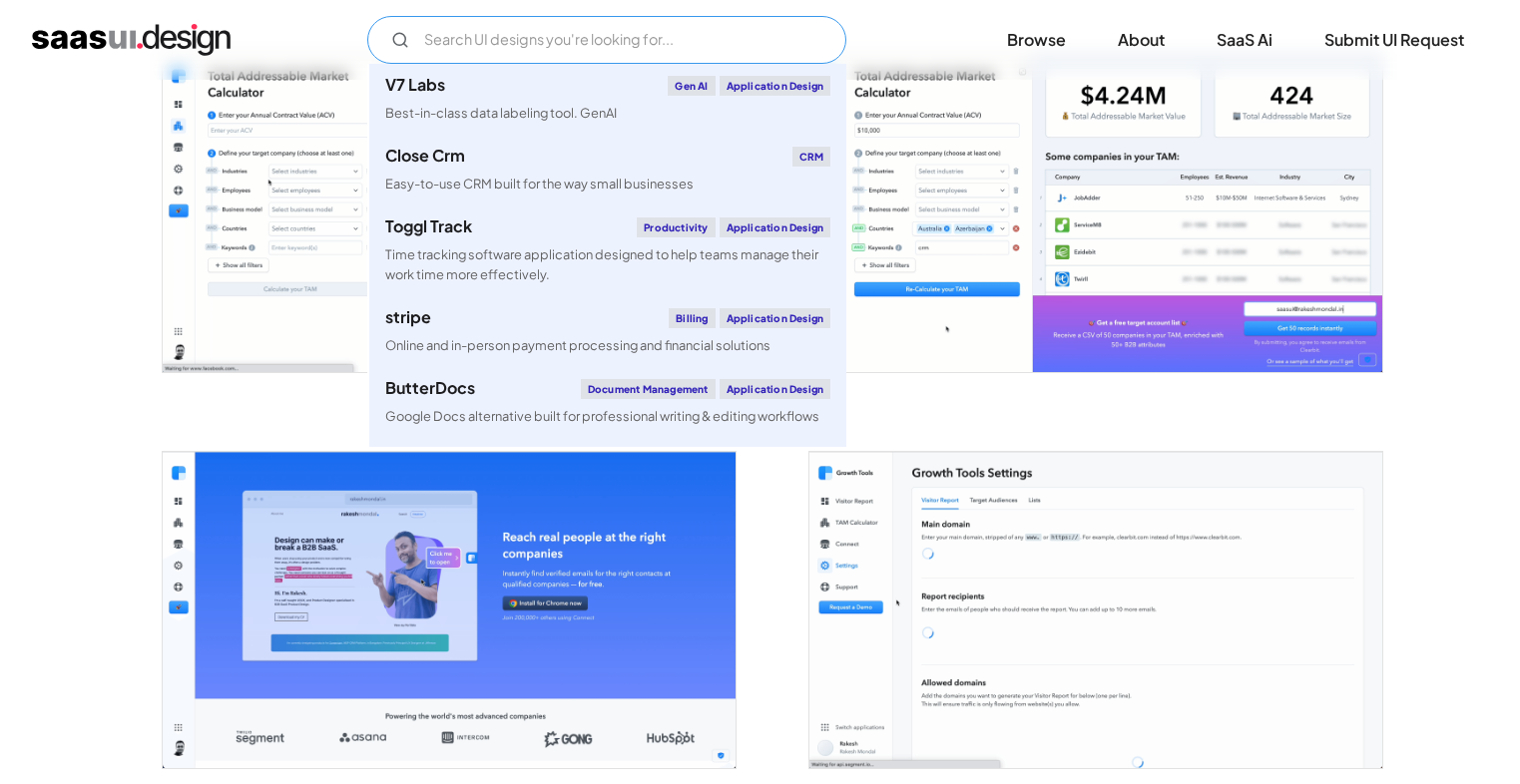 click at bounding box center [607, 40] 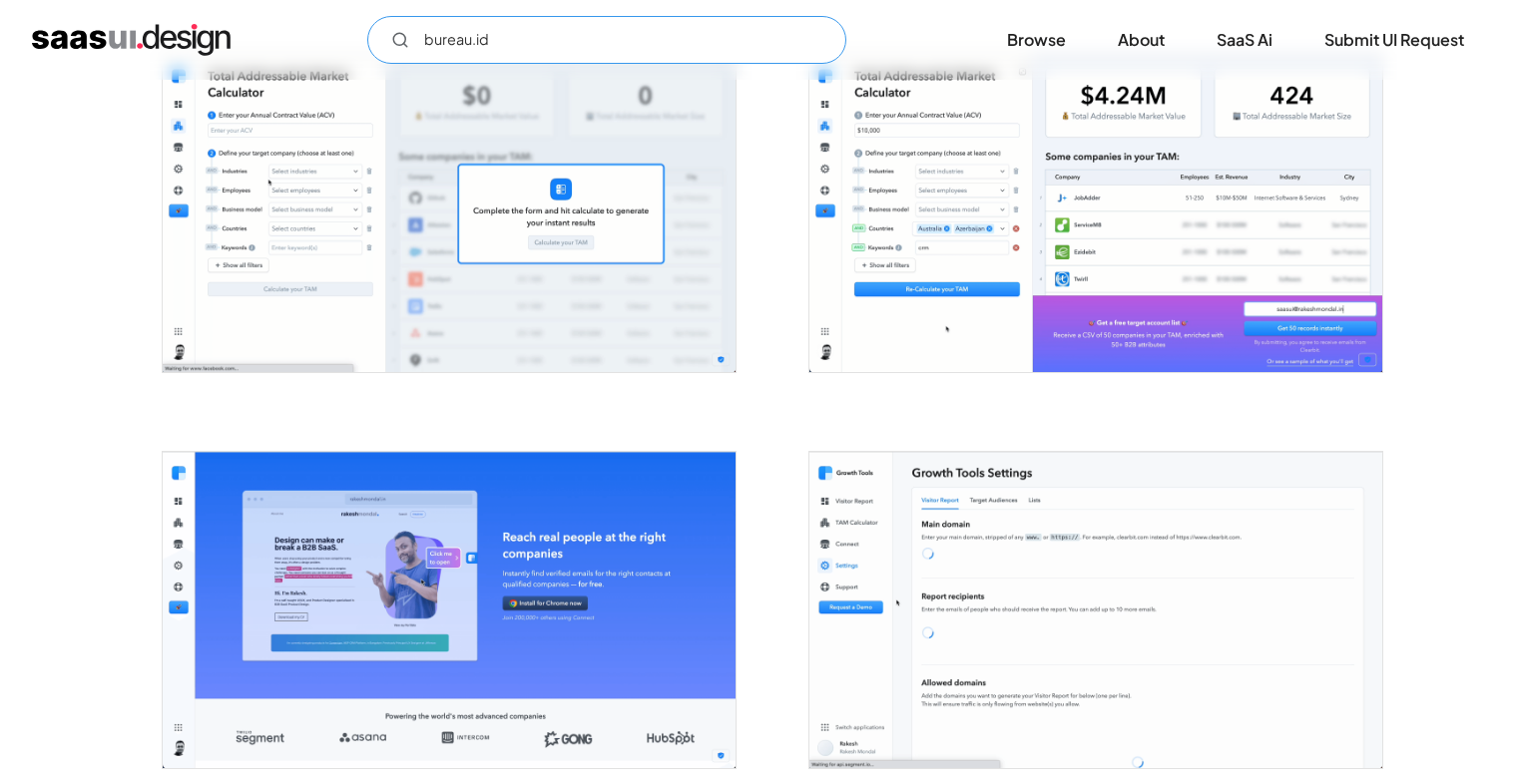 click on "bureau.id" at bounding box center [607, 40] 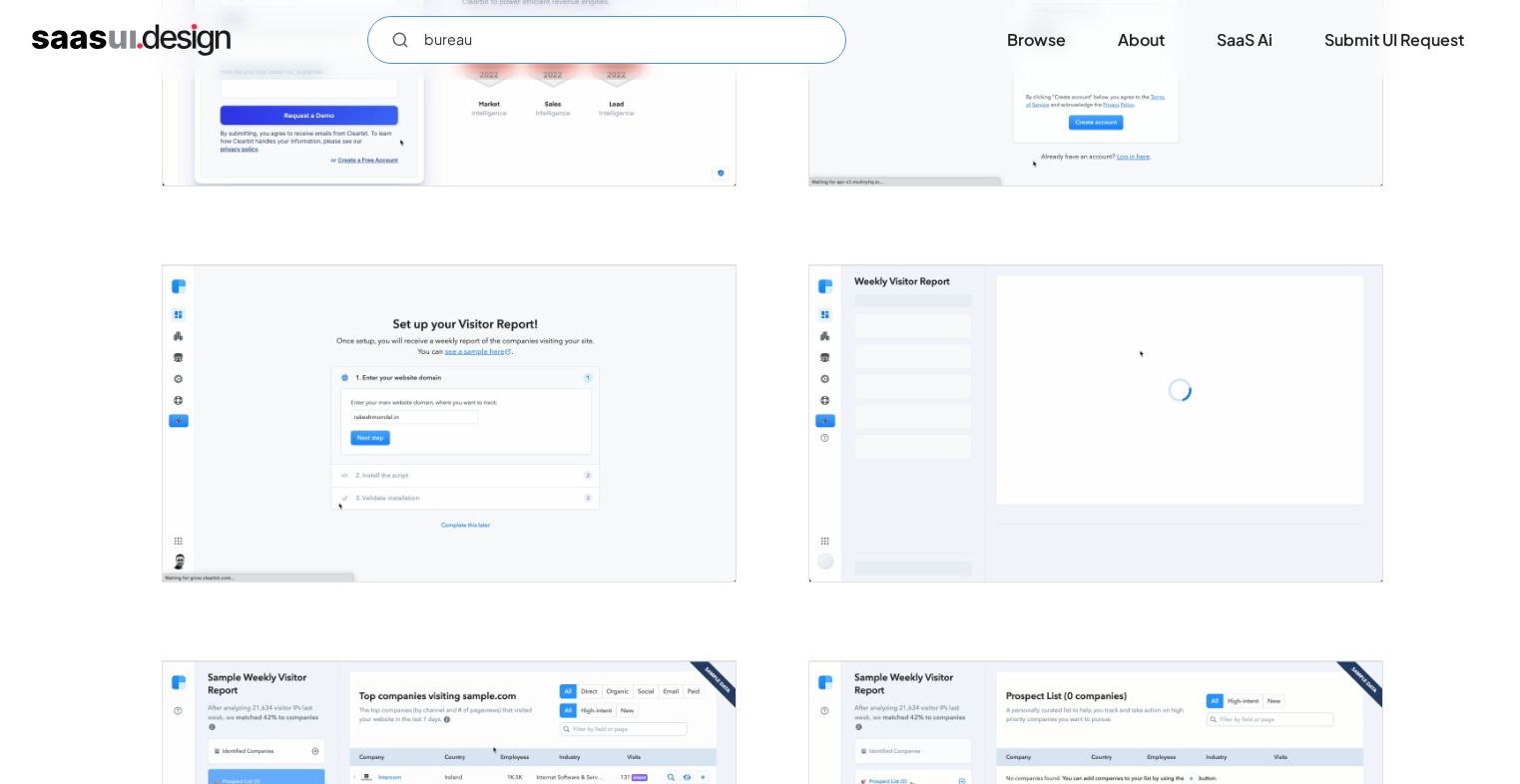 scroll, scrollTop: 120, scrollLeft: 0, axis: vertical 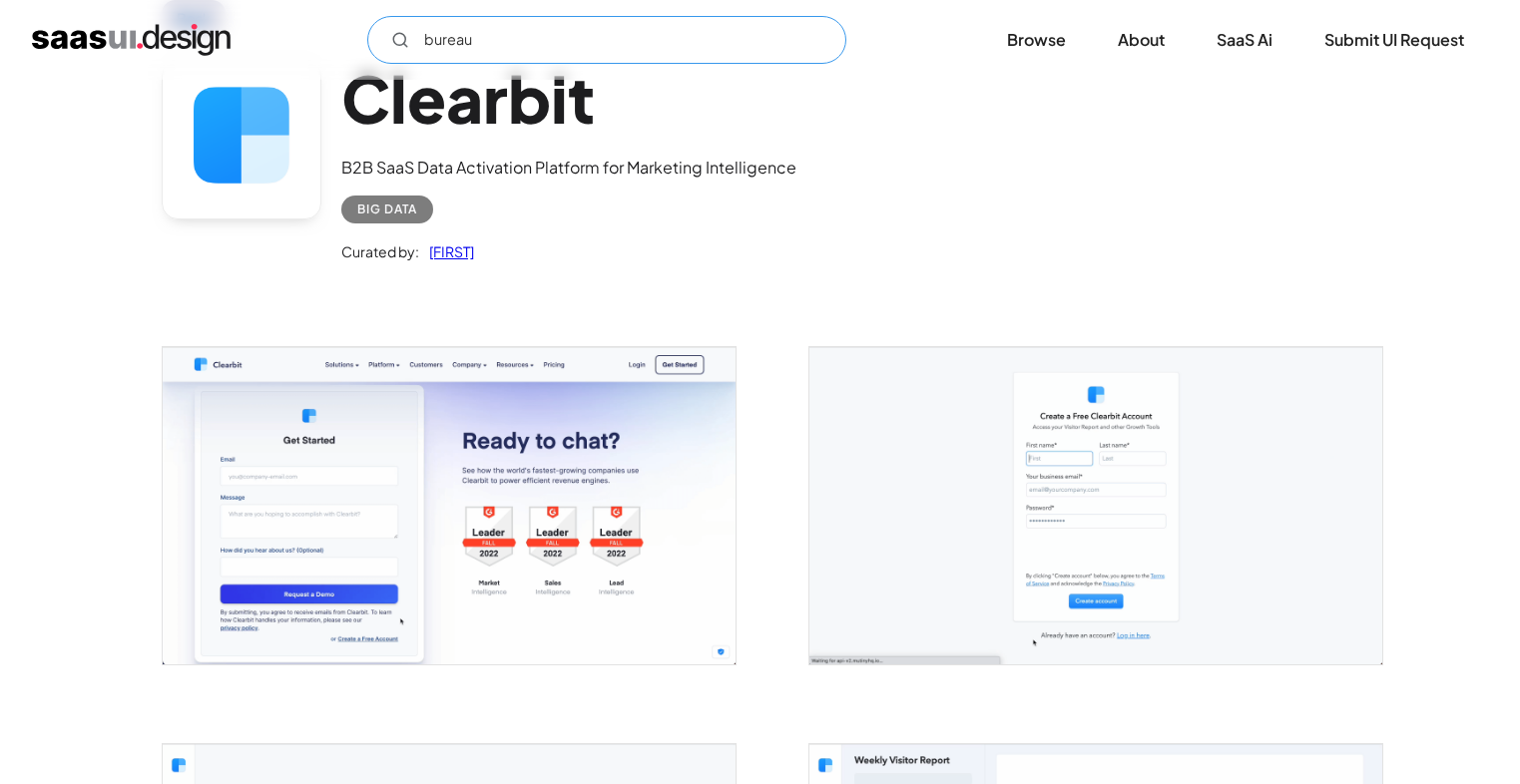 type on "bureau" 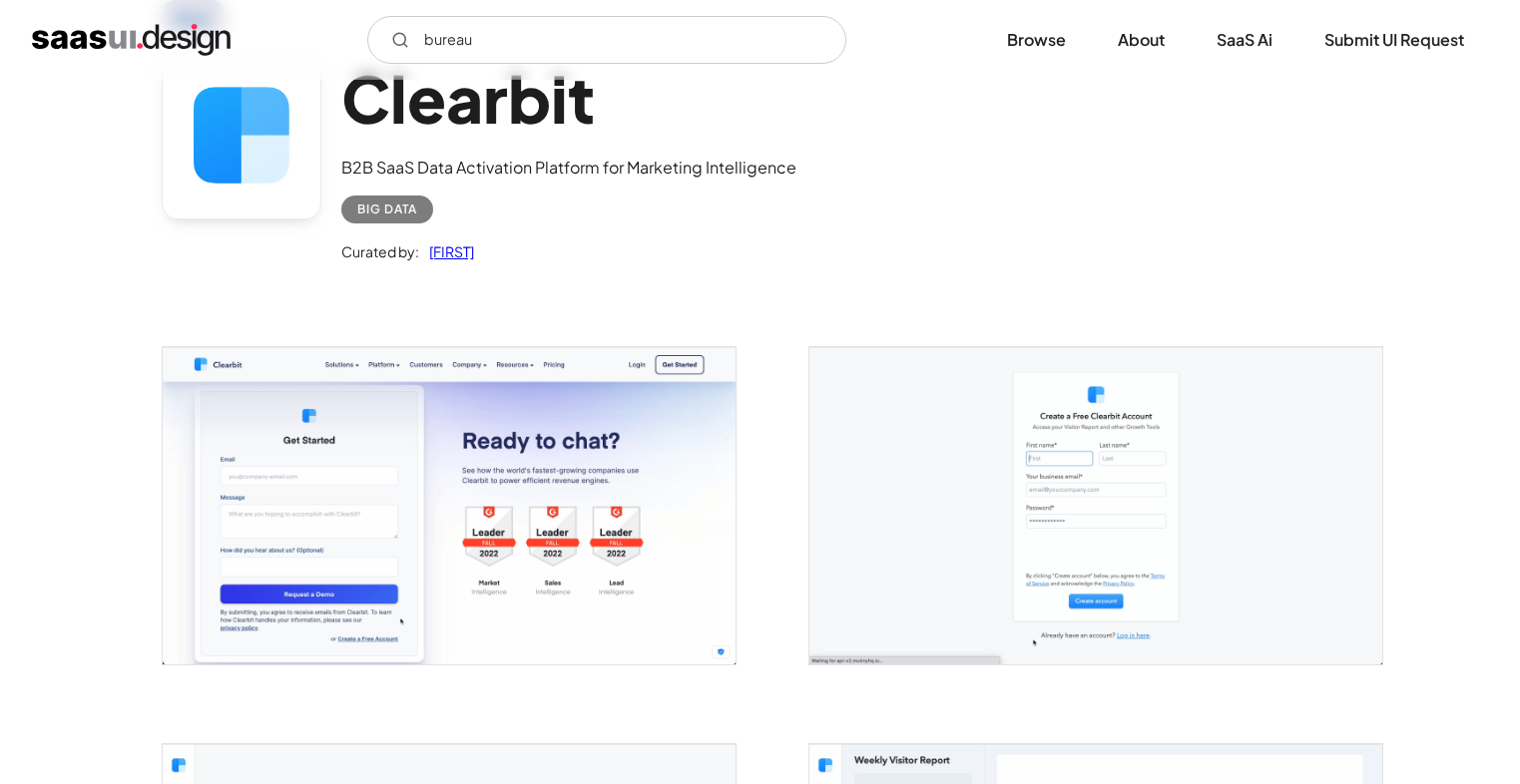 click at bounding box center (131, 40) 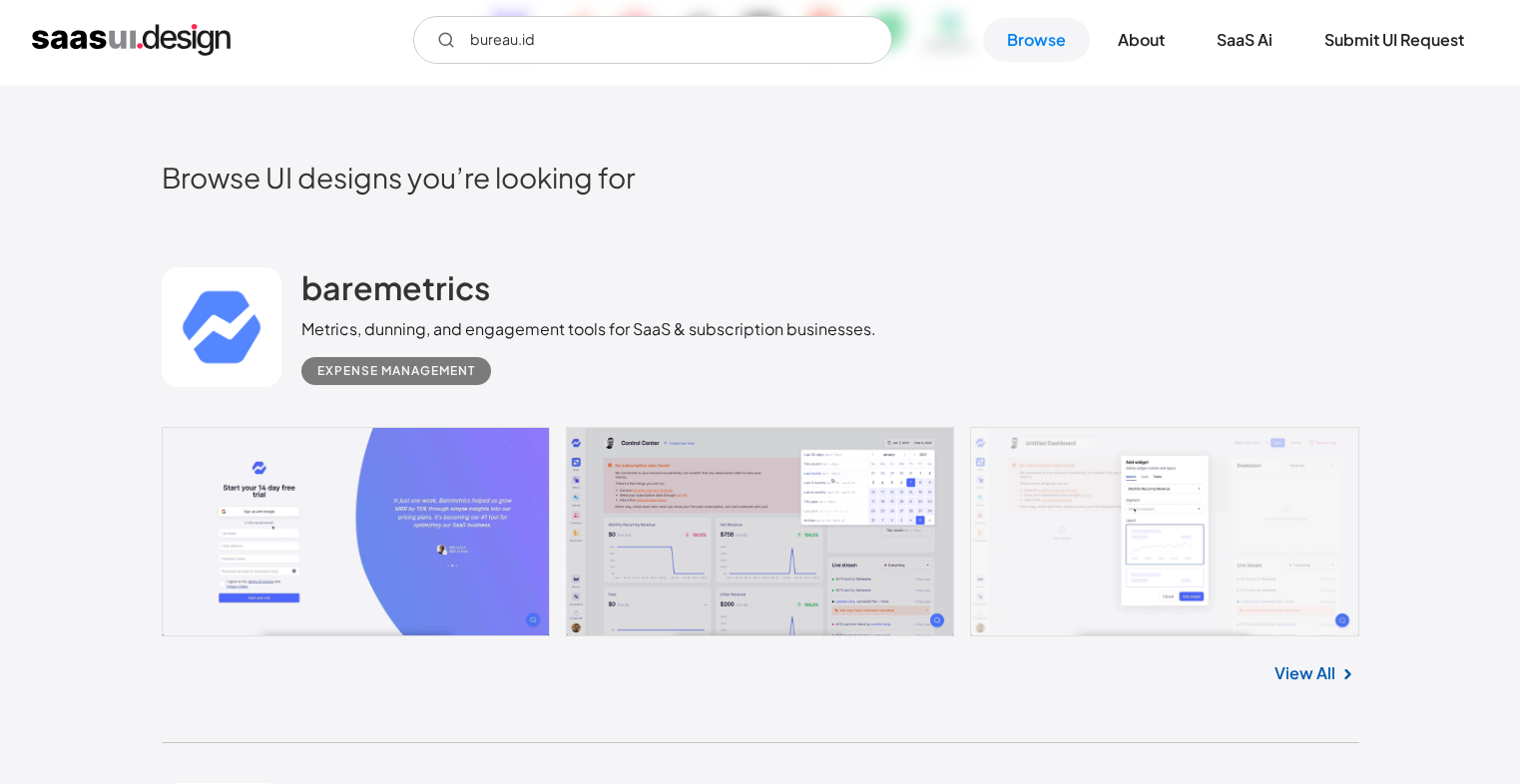 scroll, scrollTop: 120, scrollLeft: 0, axis: vertical 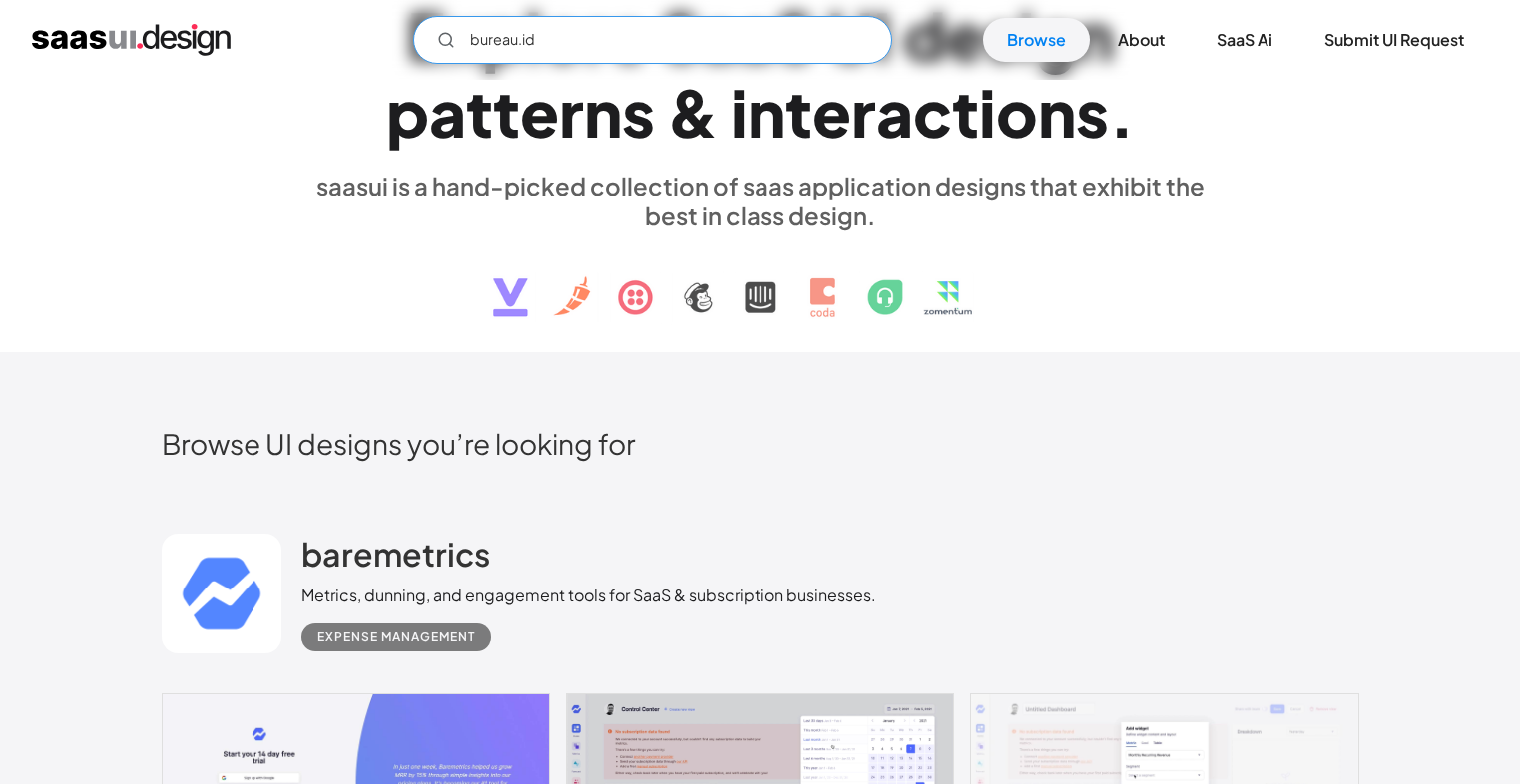 click on "bureau.id" at bounding box center [653, 40] 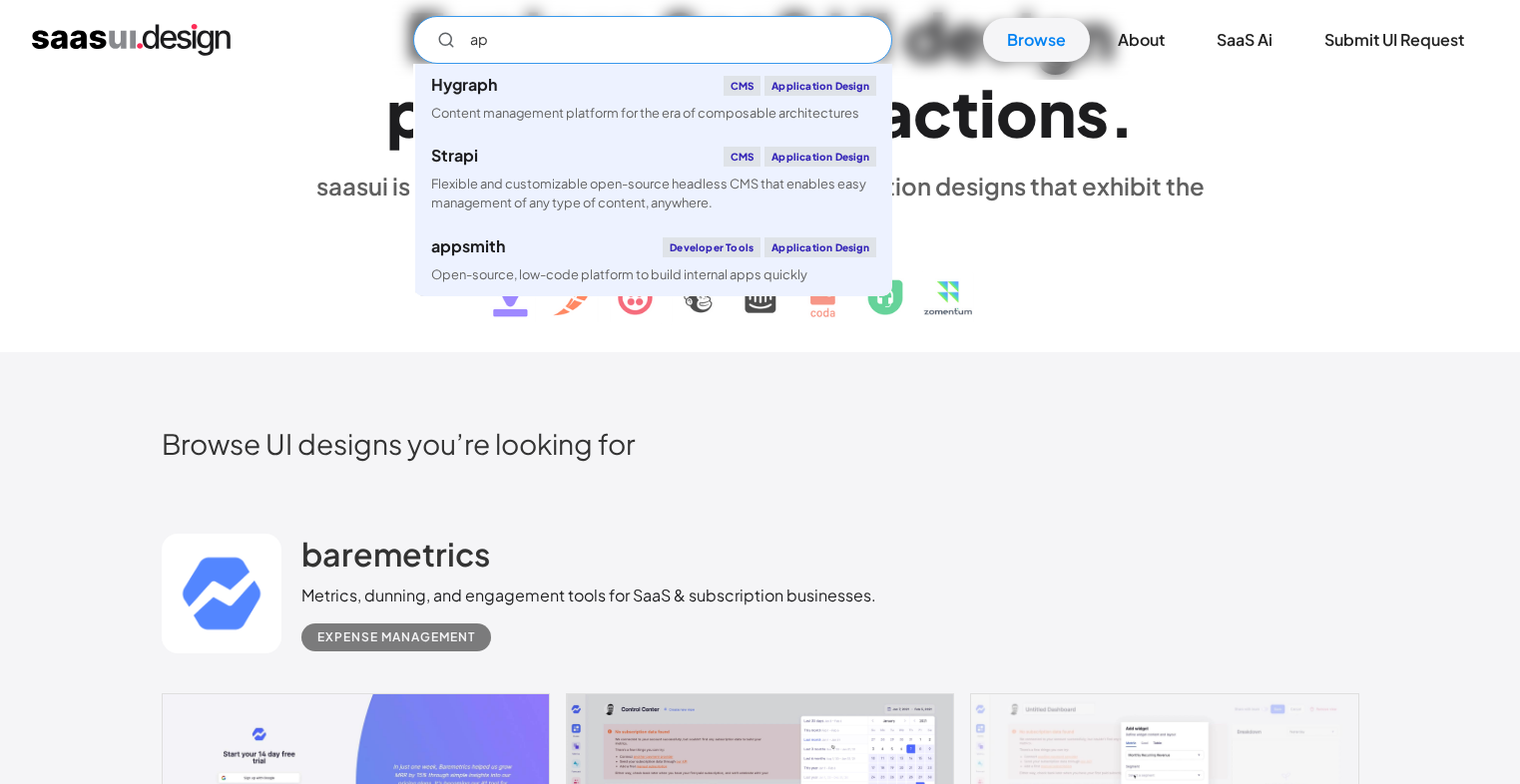 type on "a" 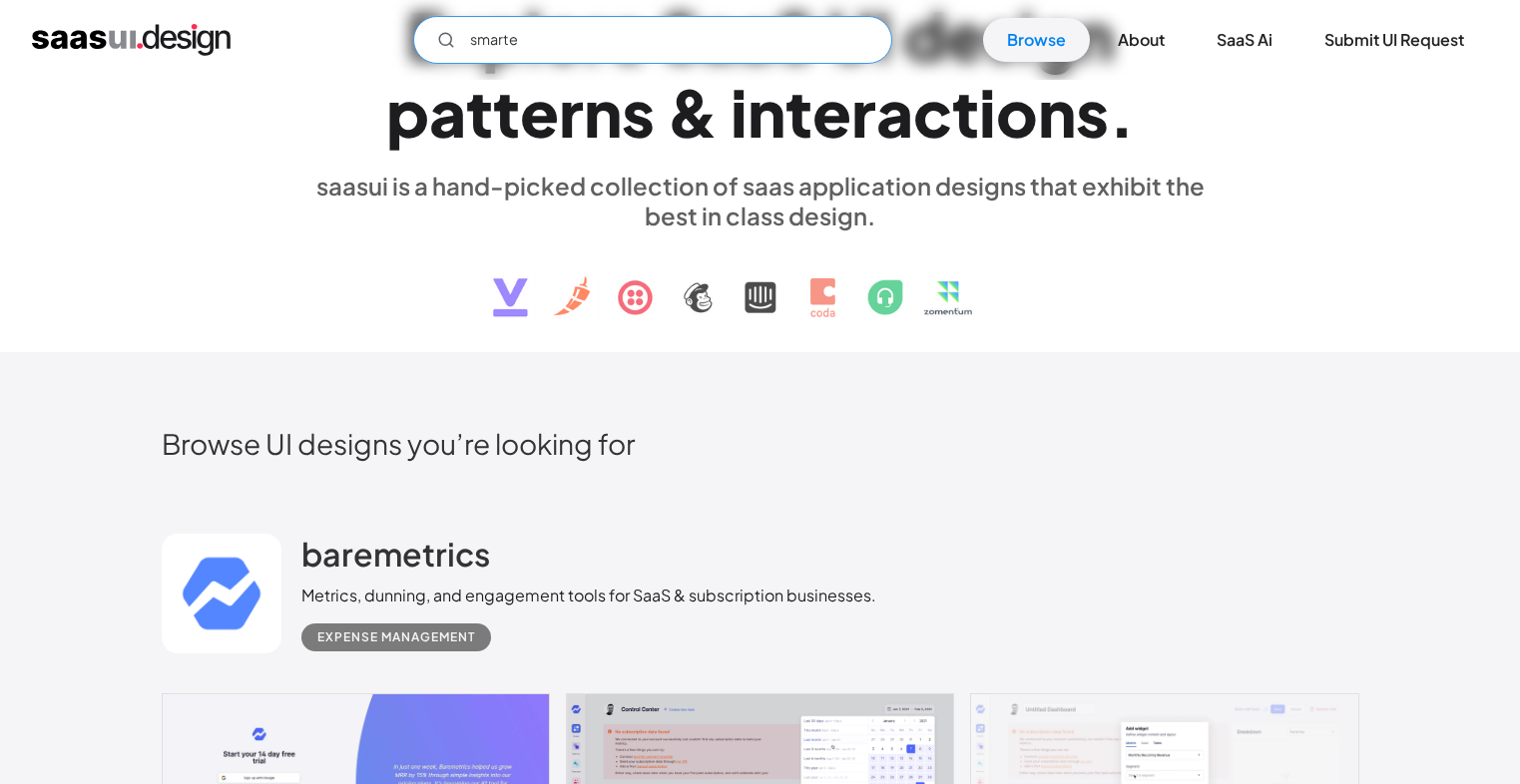 click on "smarte" at bounding box center [653, 40] 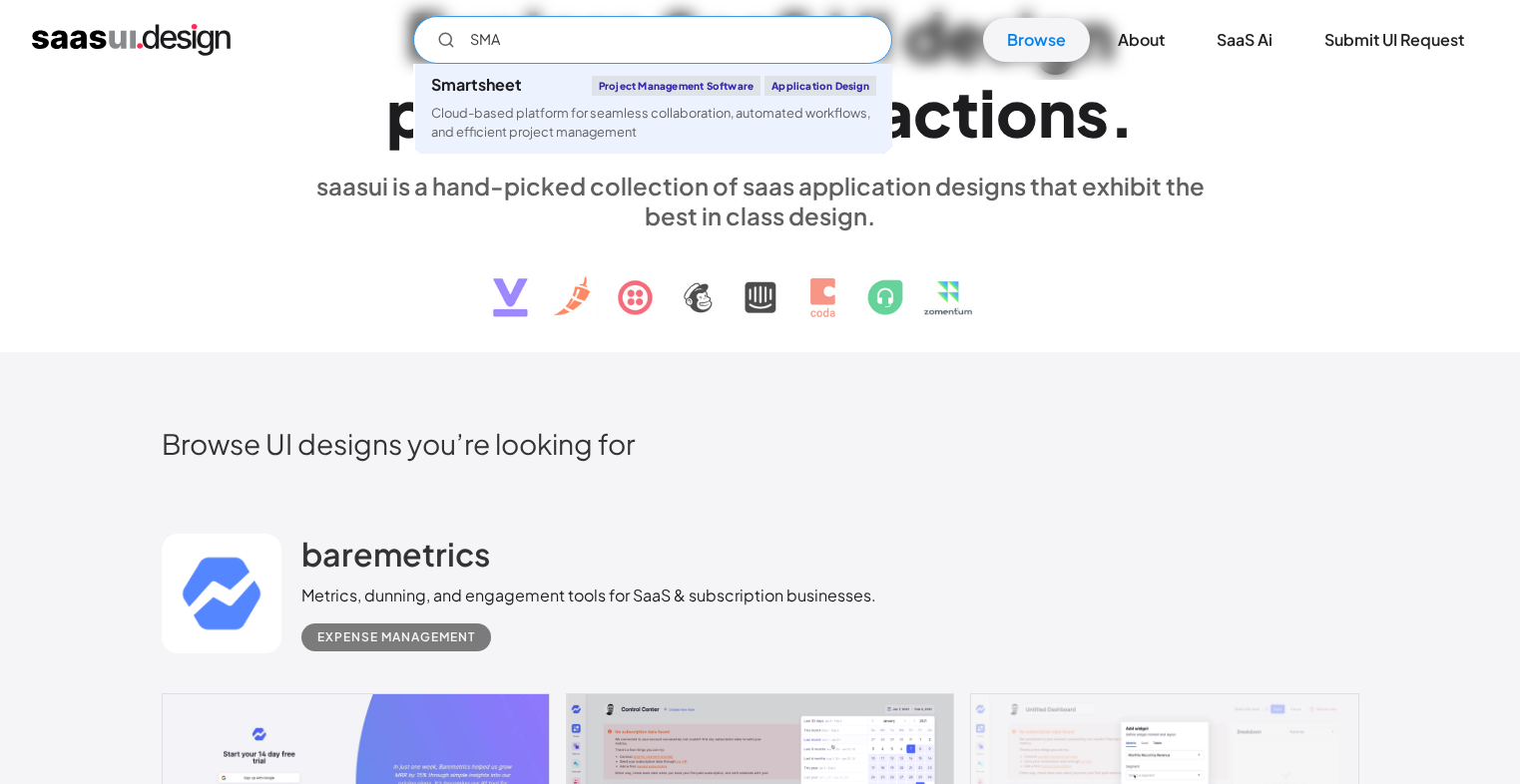 click on "SMA" at bounding box center (653, 40) 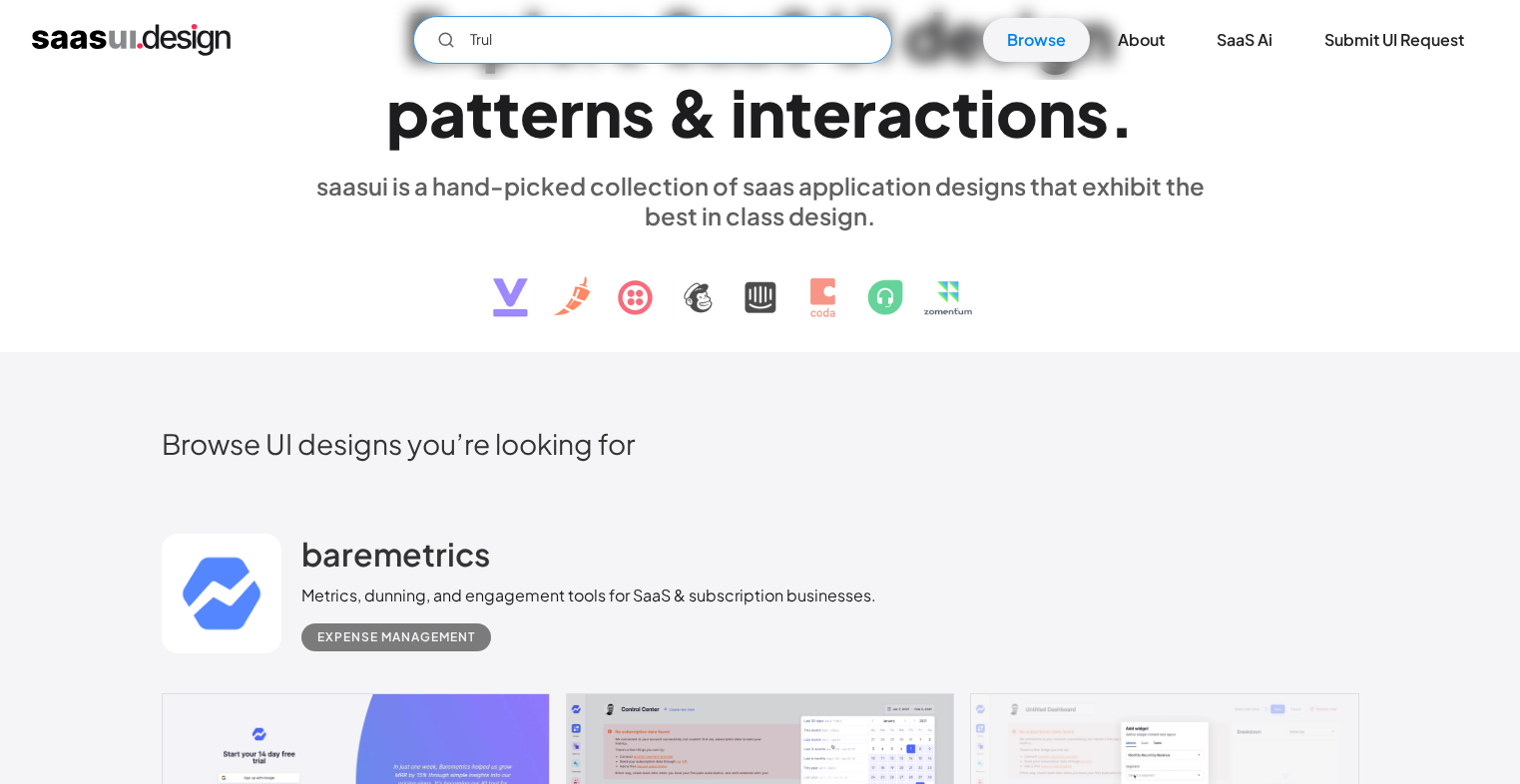 type on "Trul" 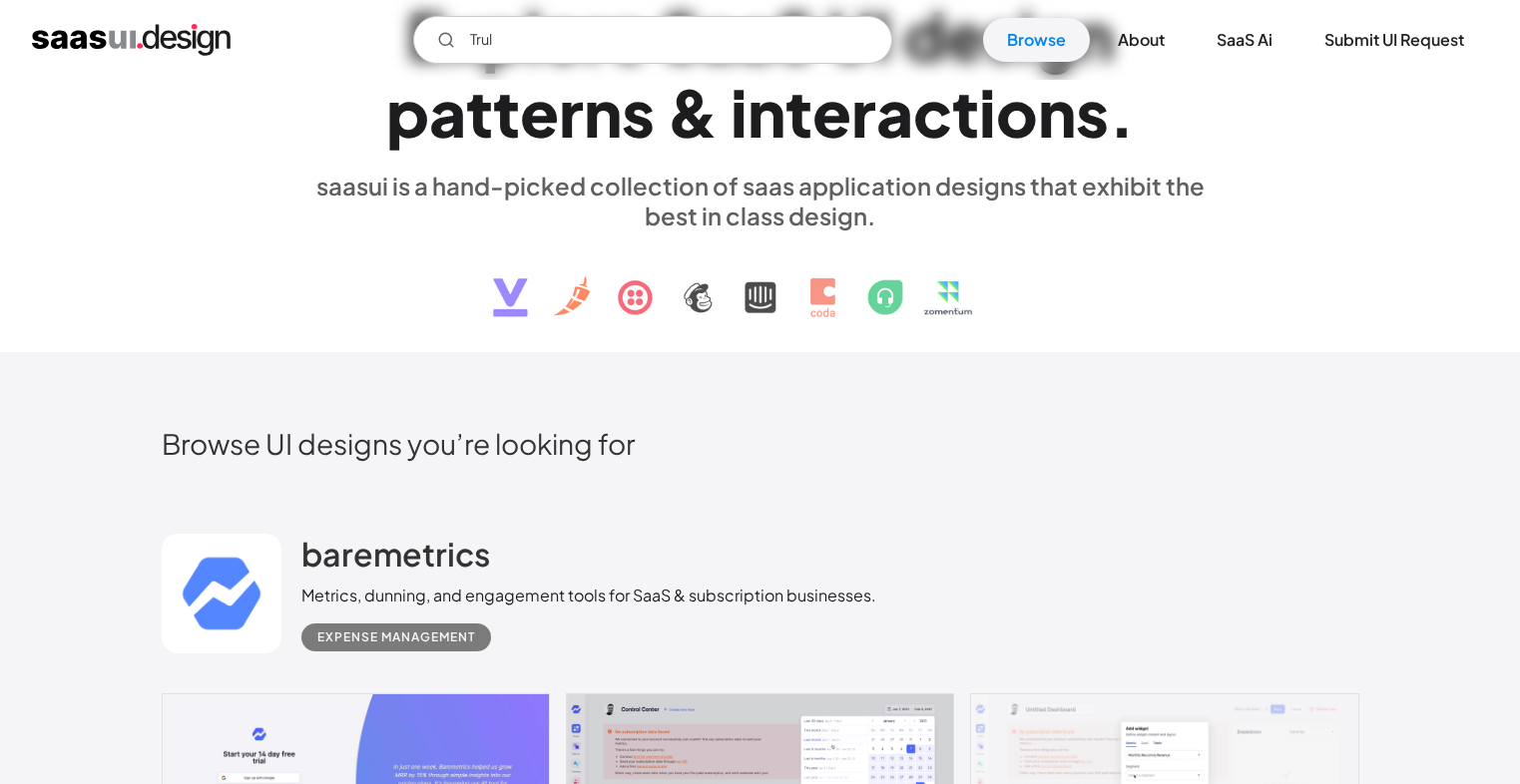 click at bounding box center [131, 40] 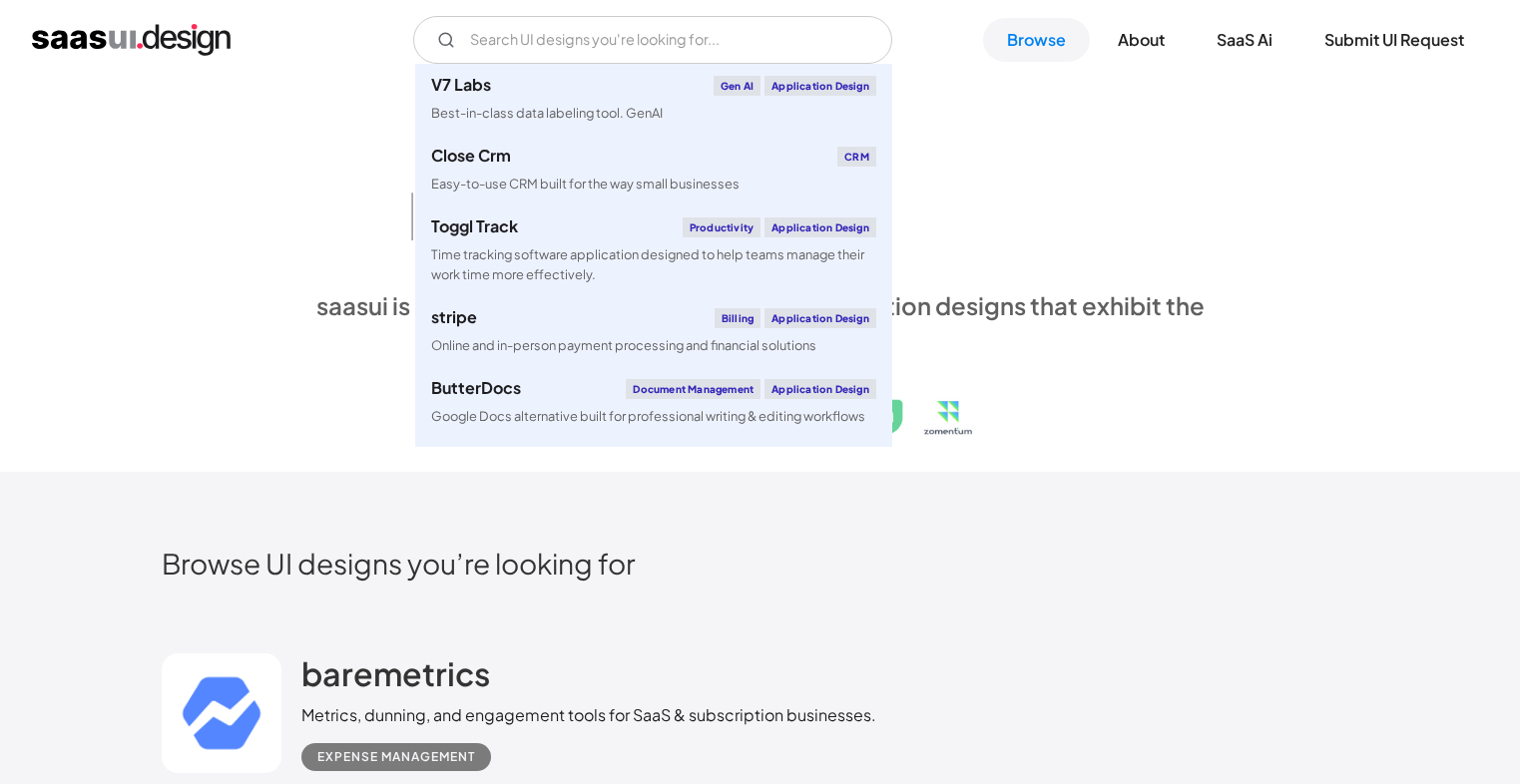 click at bounding box center (653, 40) 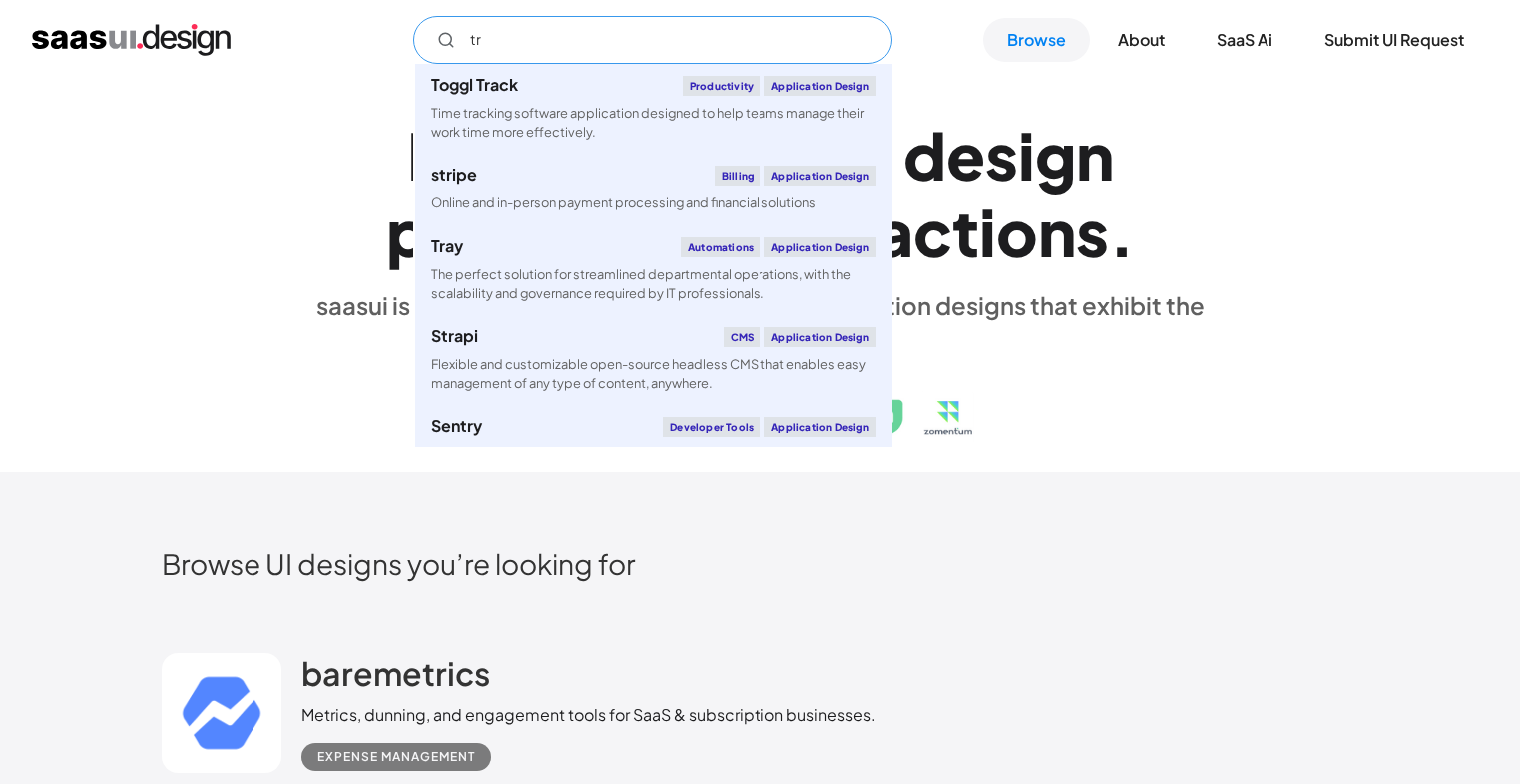 click on "tr" at bounding box center [653, 40] 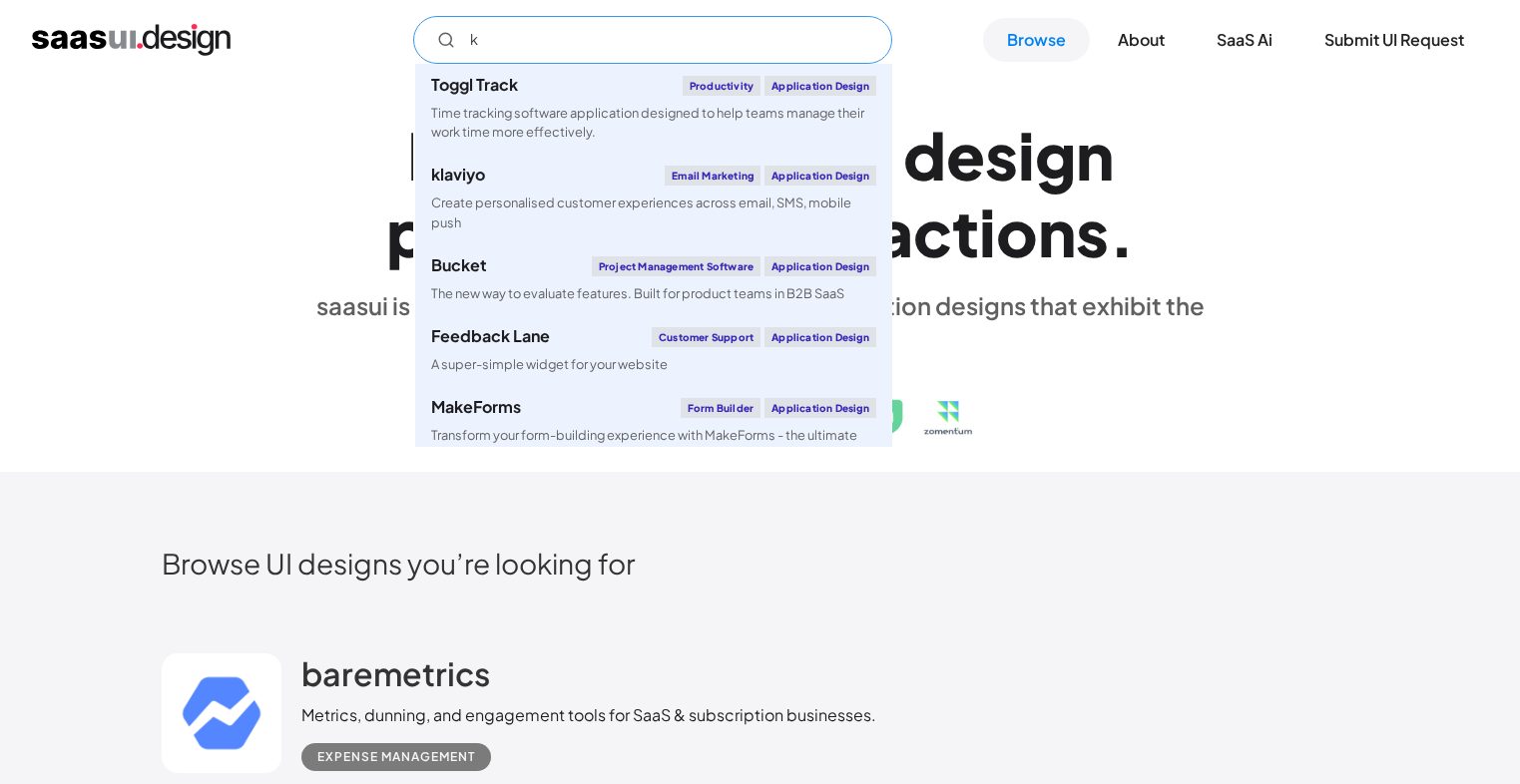 click on "k" at bounding box center [653, 40] 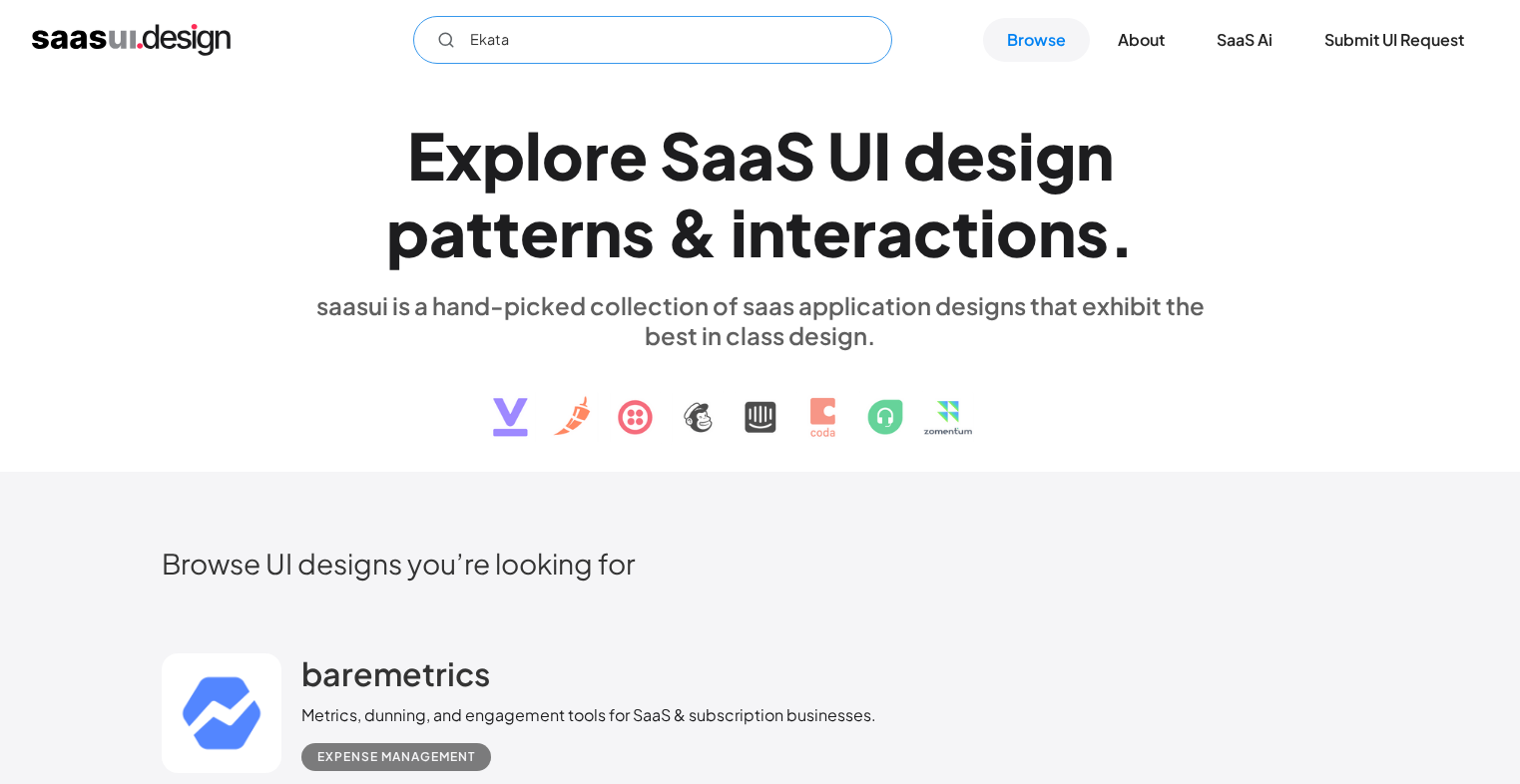 type on "Ekata" 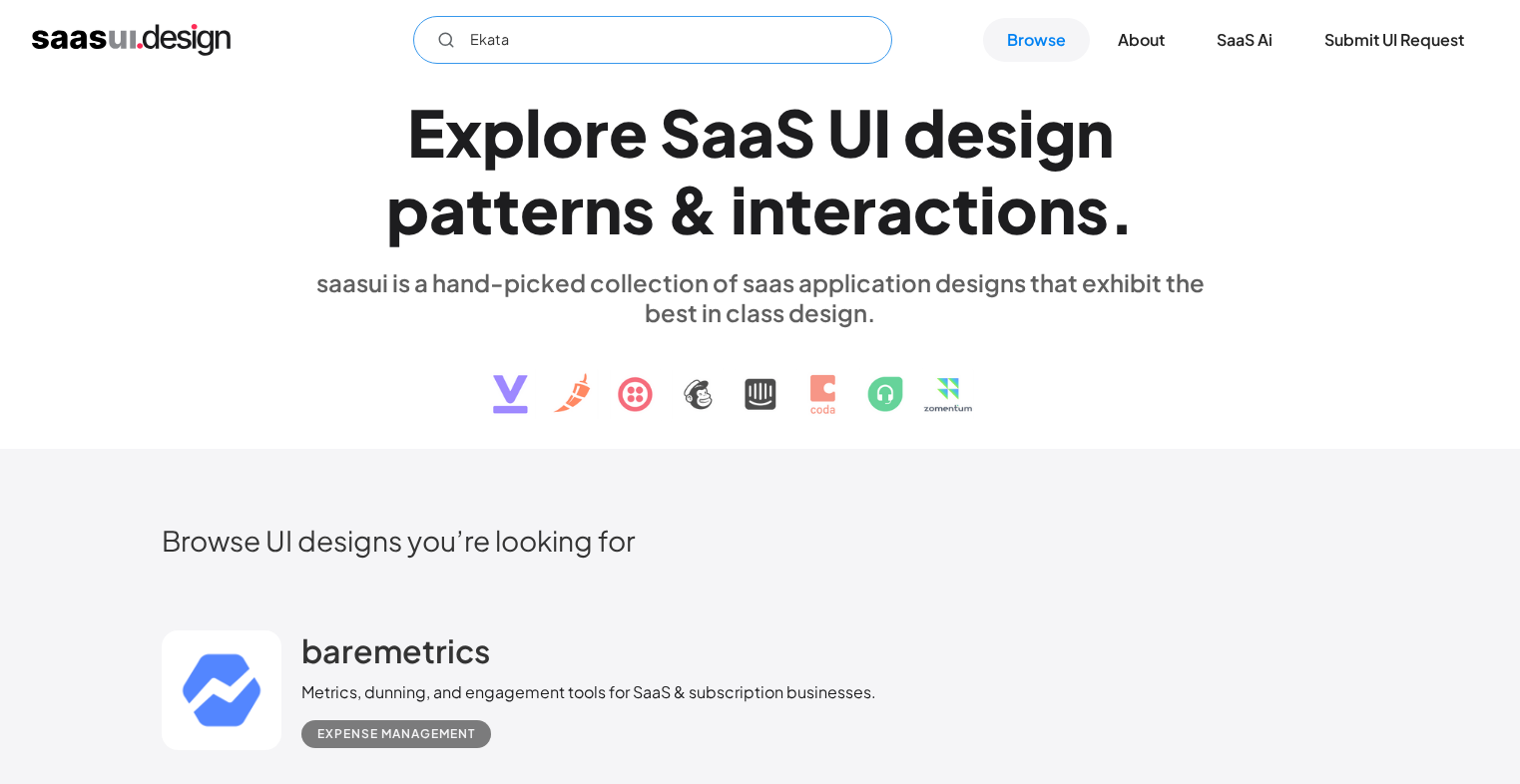 scroll, scrollTop: 0, scrollLeft: 0, axis: both 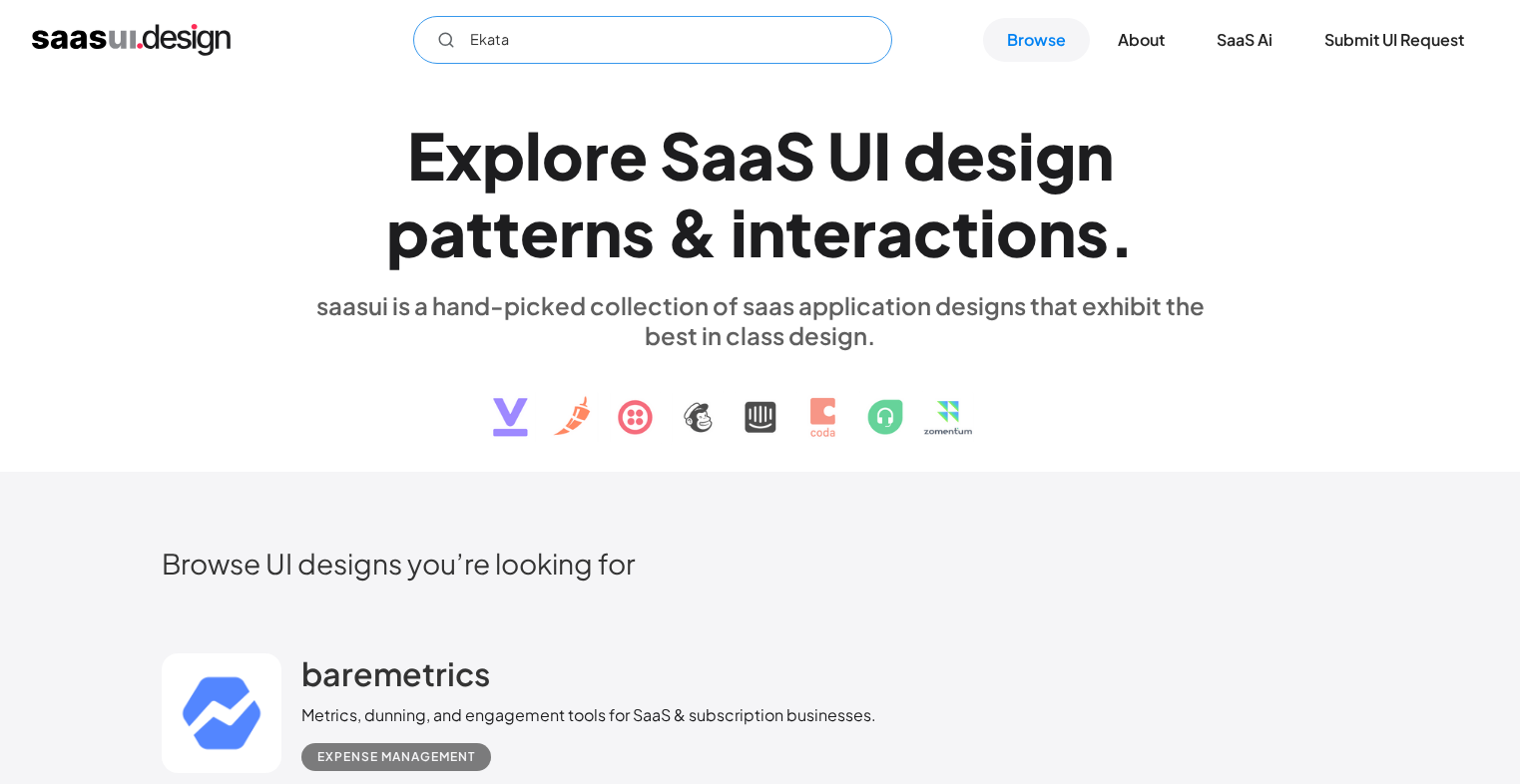 click on "Ekata" at bounding box center [653, 40] 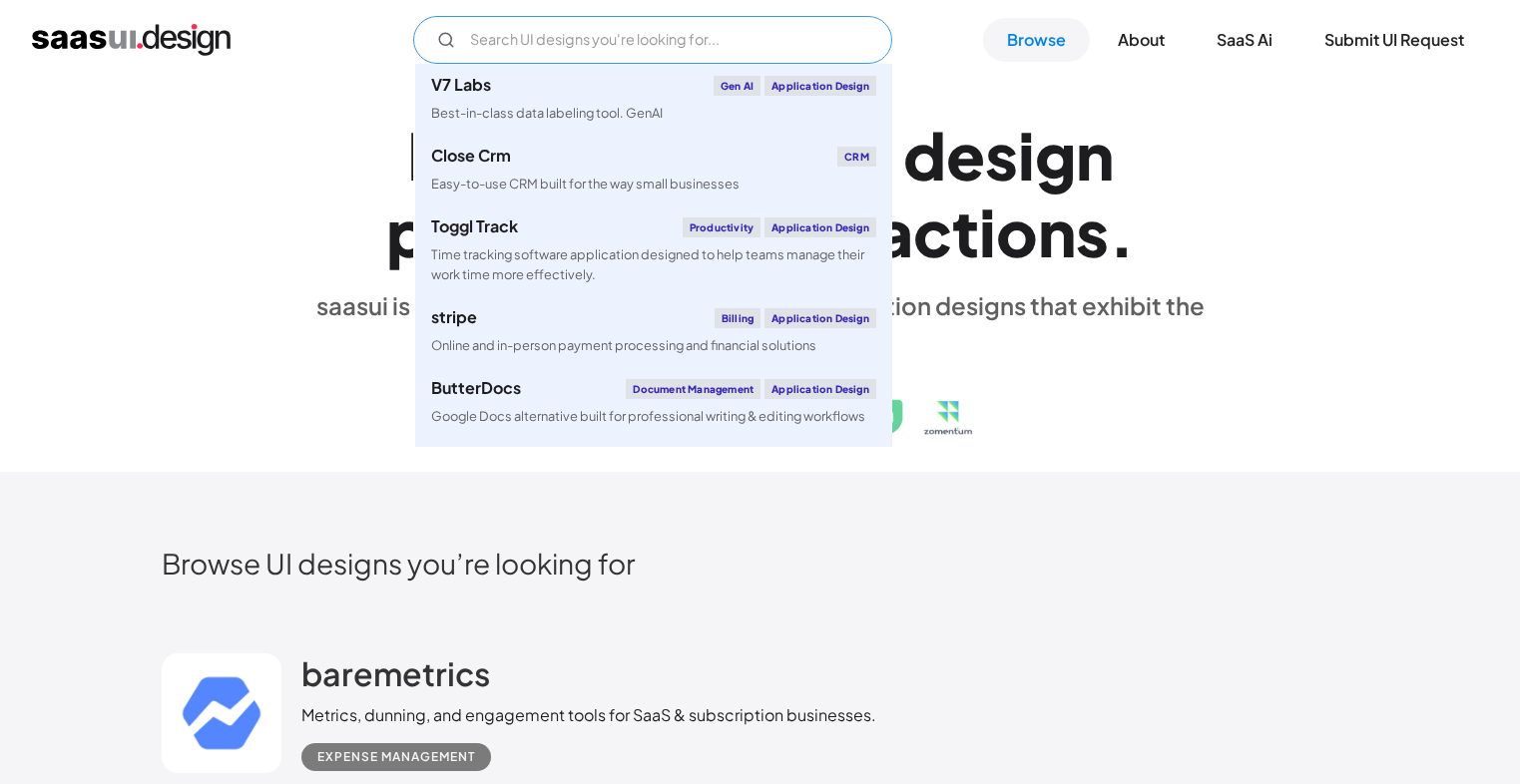 click at bounding box center (653, 40) 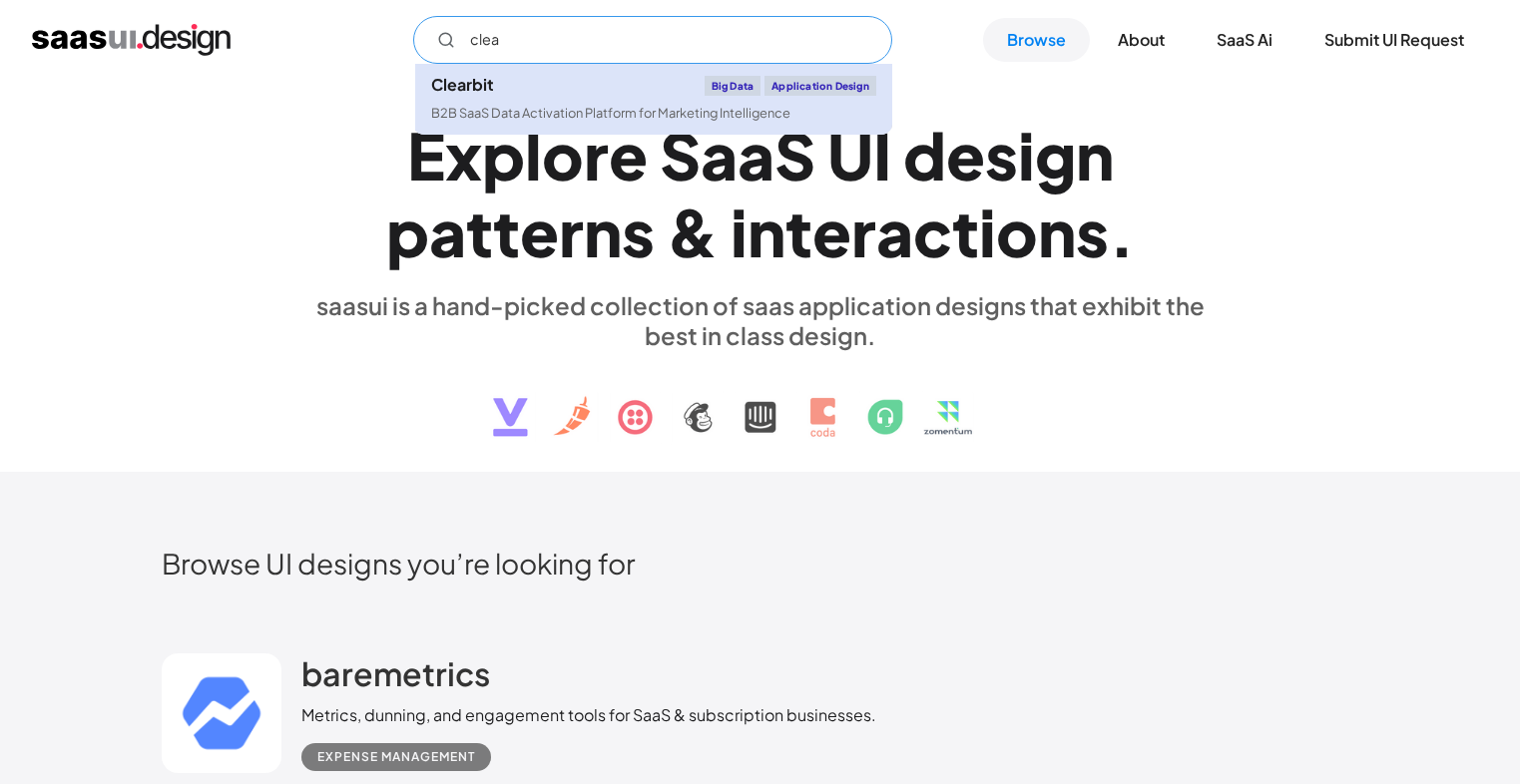click on "Clearbit Big Data Application Design" at bounding box center [654, 86] 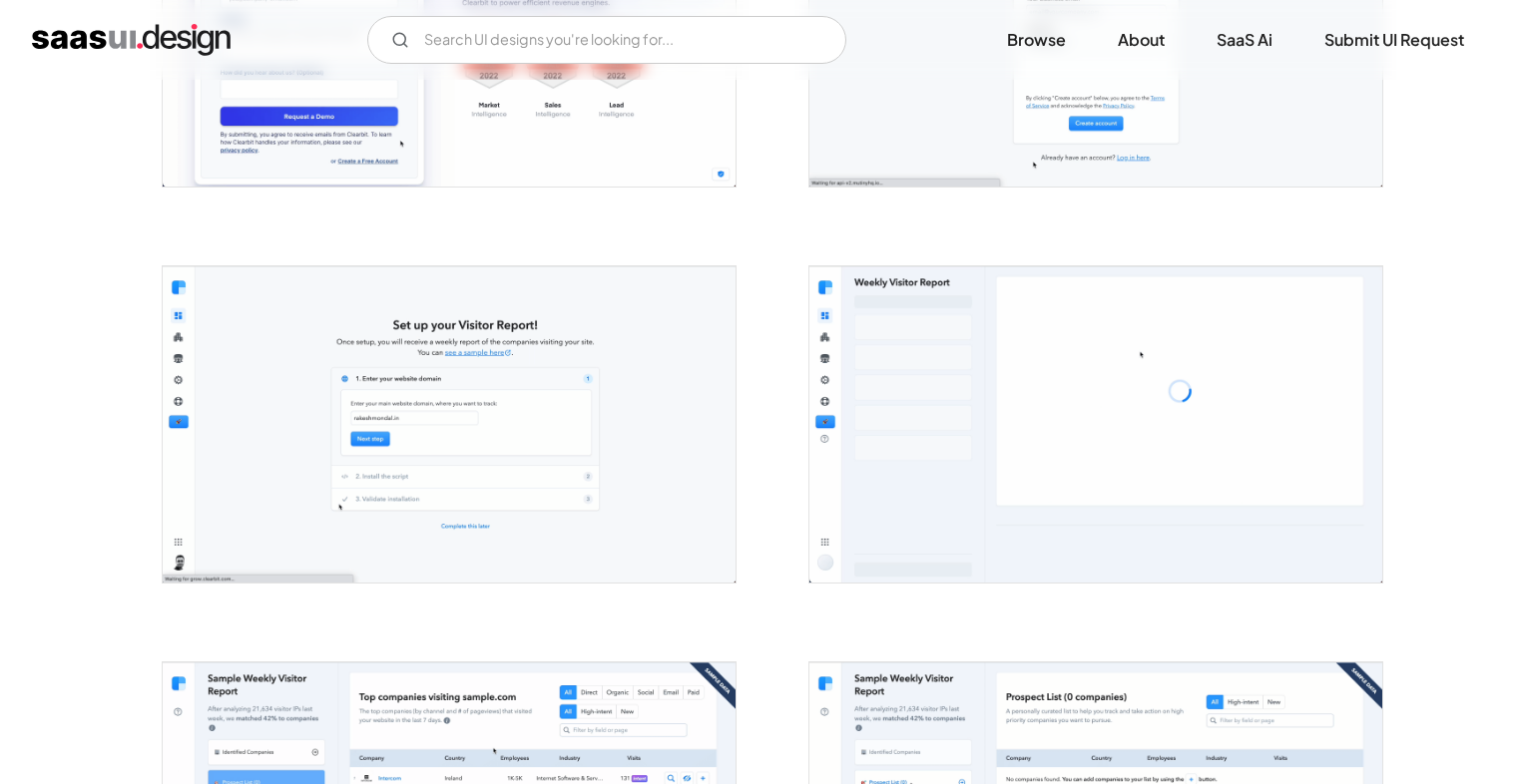 scroll, scrollTop: 598, scrollLeft: 0, axis: vertical 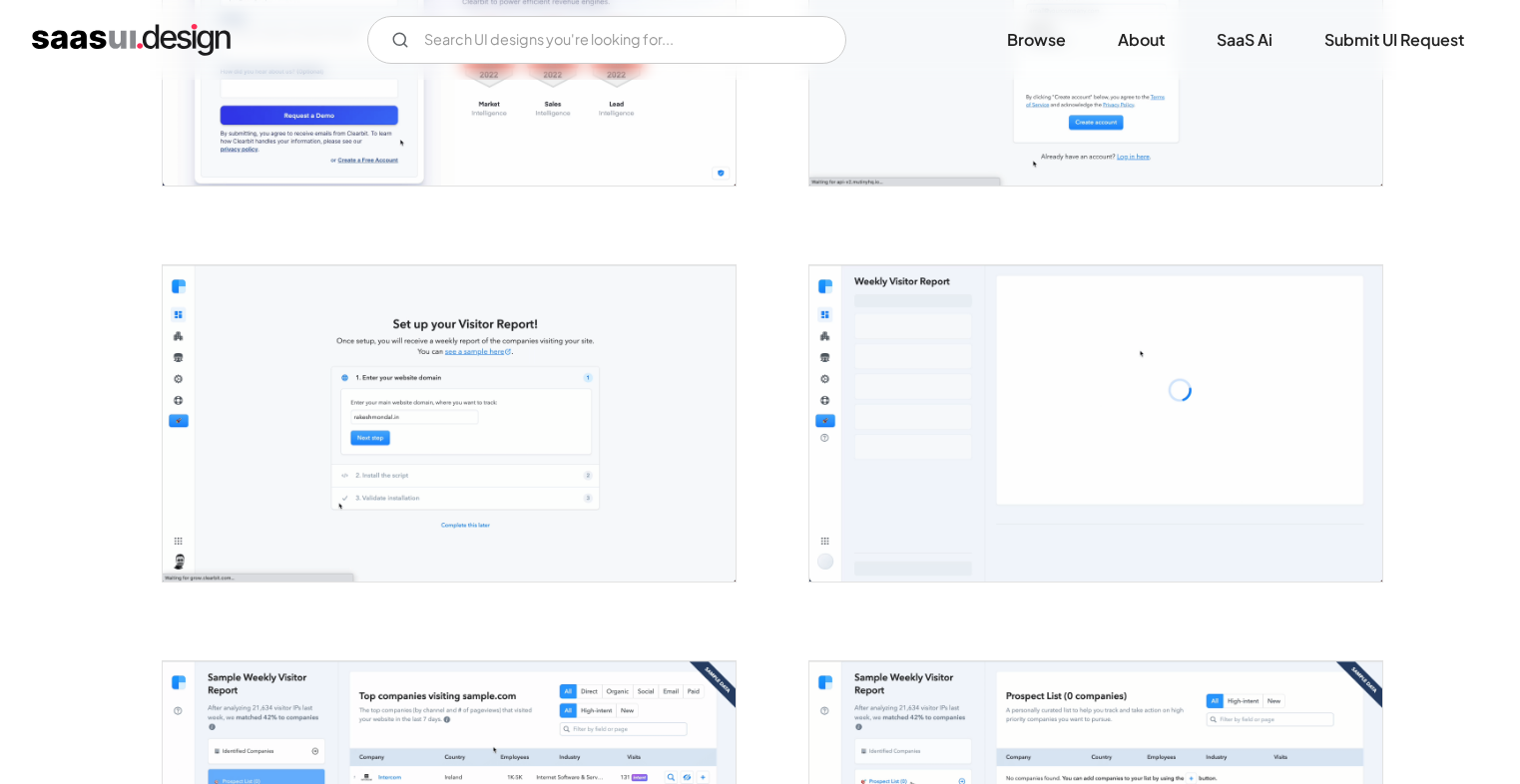 click at bounding box center [449, 423] 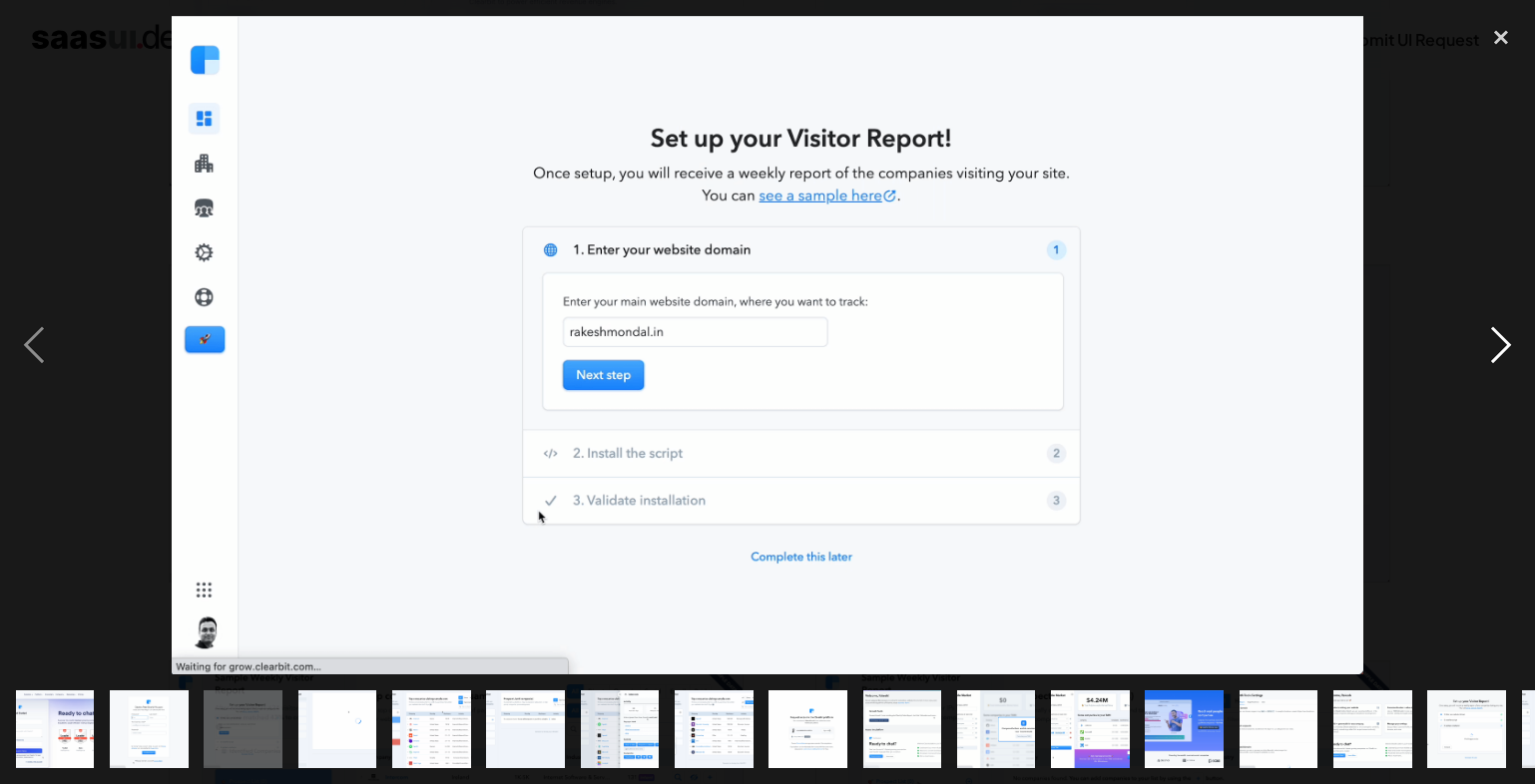 click at bounding box center [1501, 345] 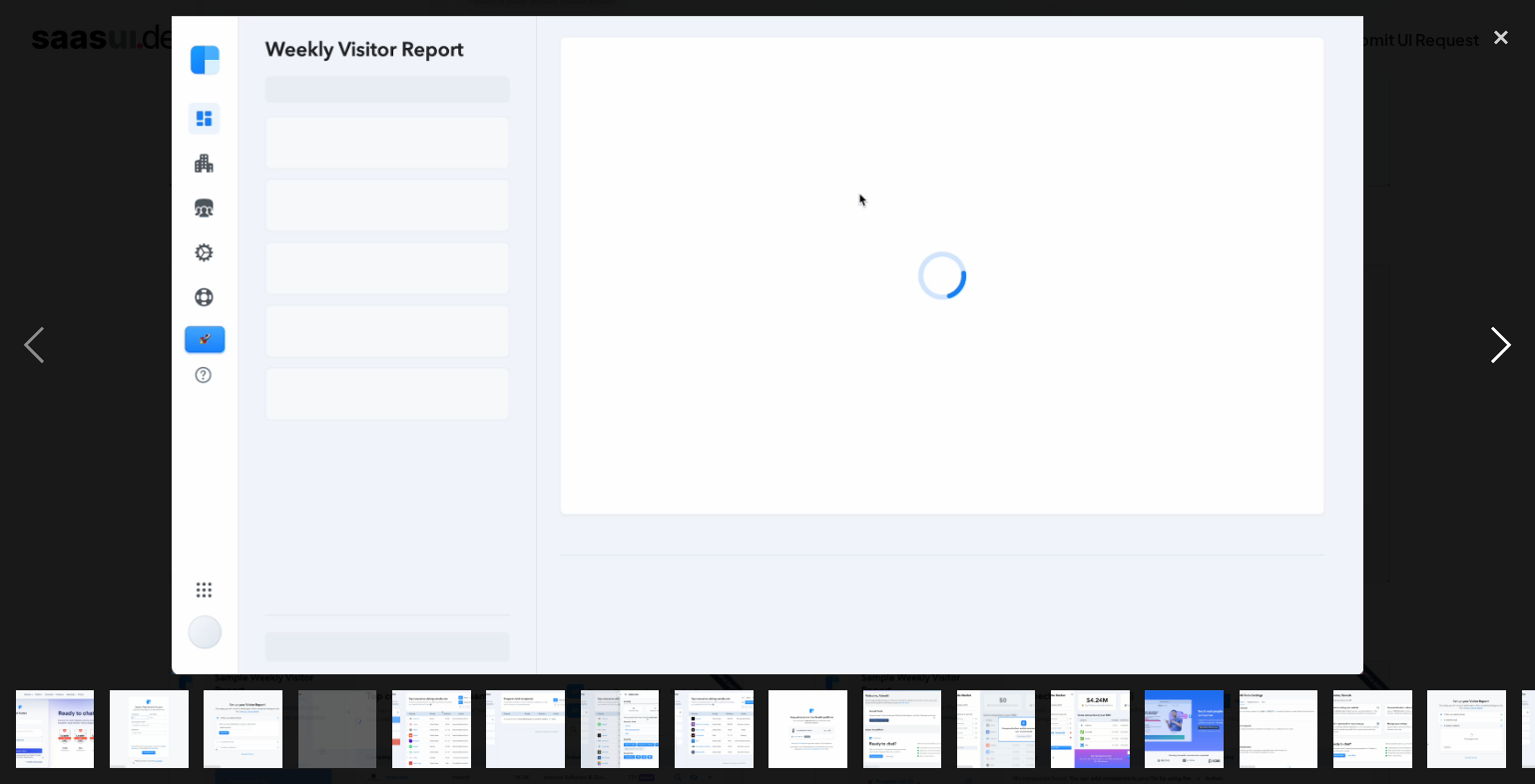 click at bounding box center (1501, 345) 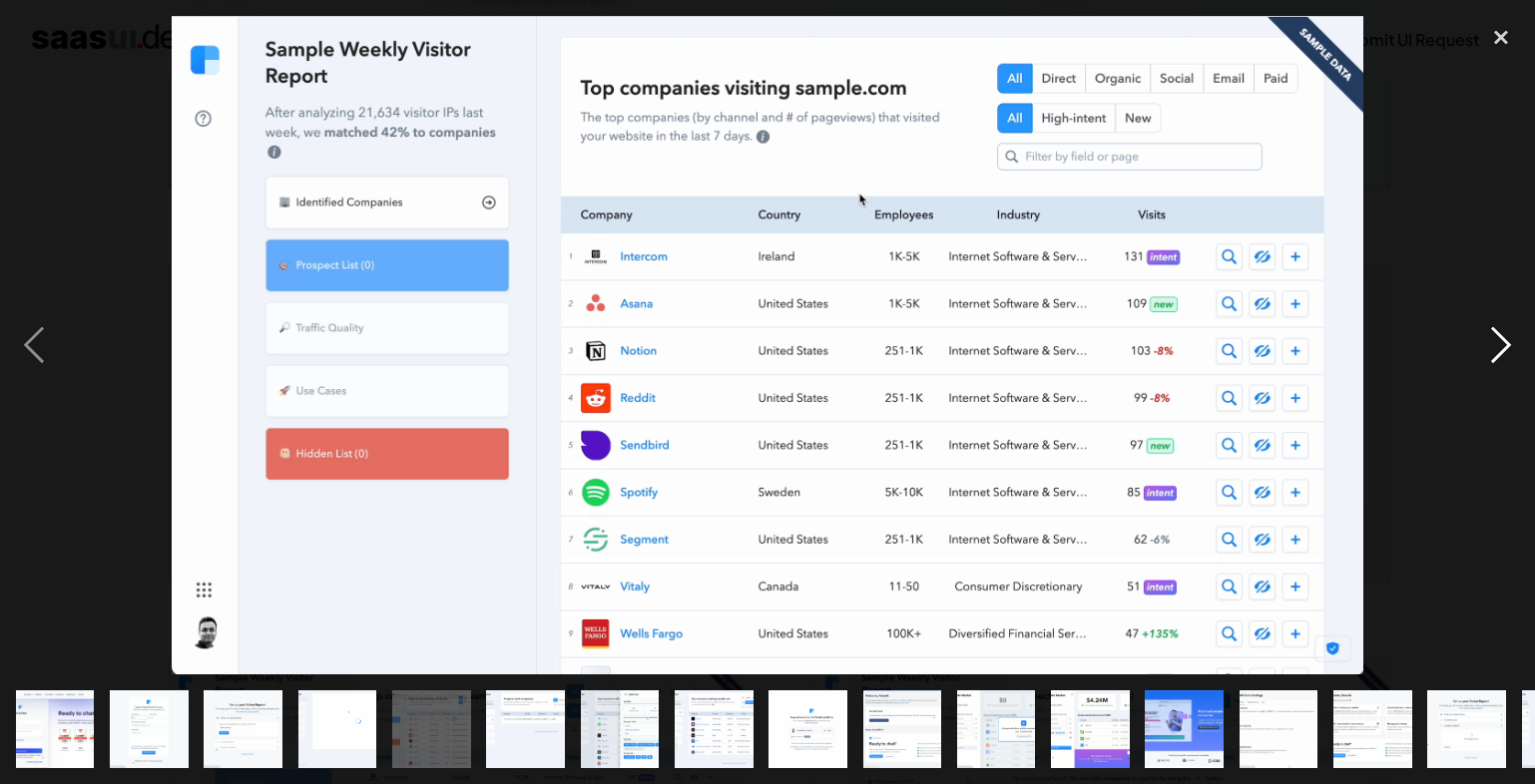 click at bounding box center [1501, 345] 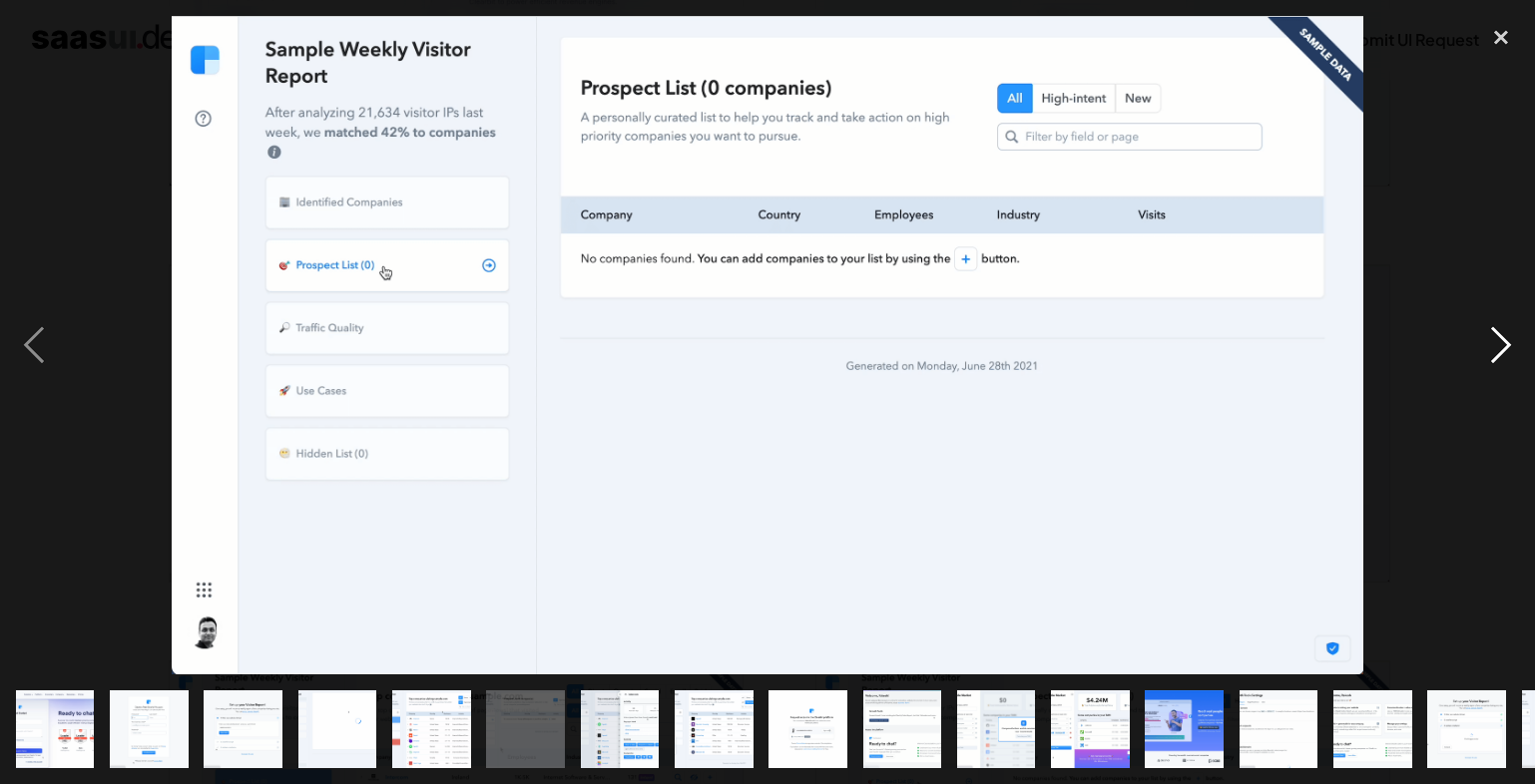 click at bounding box center [1501, 345] 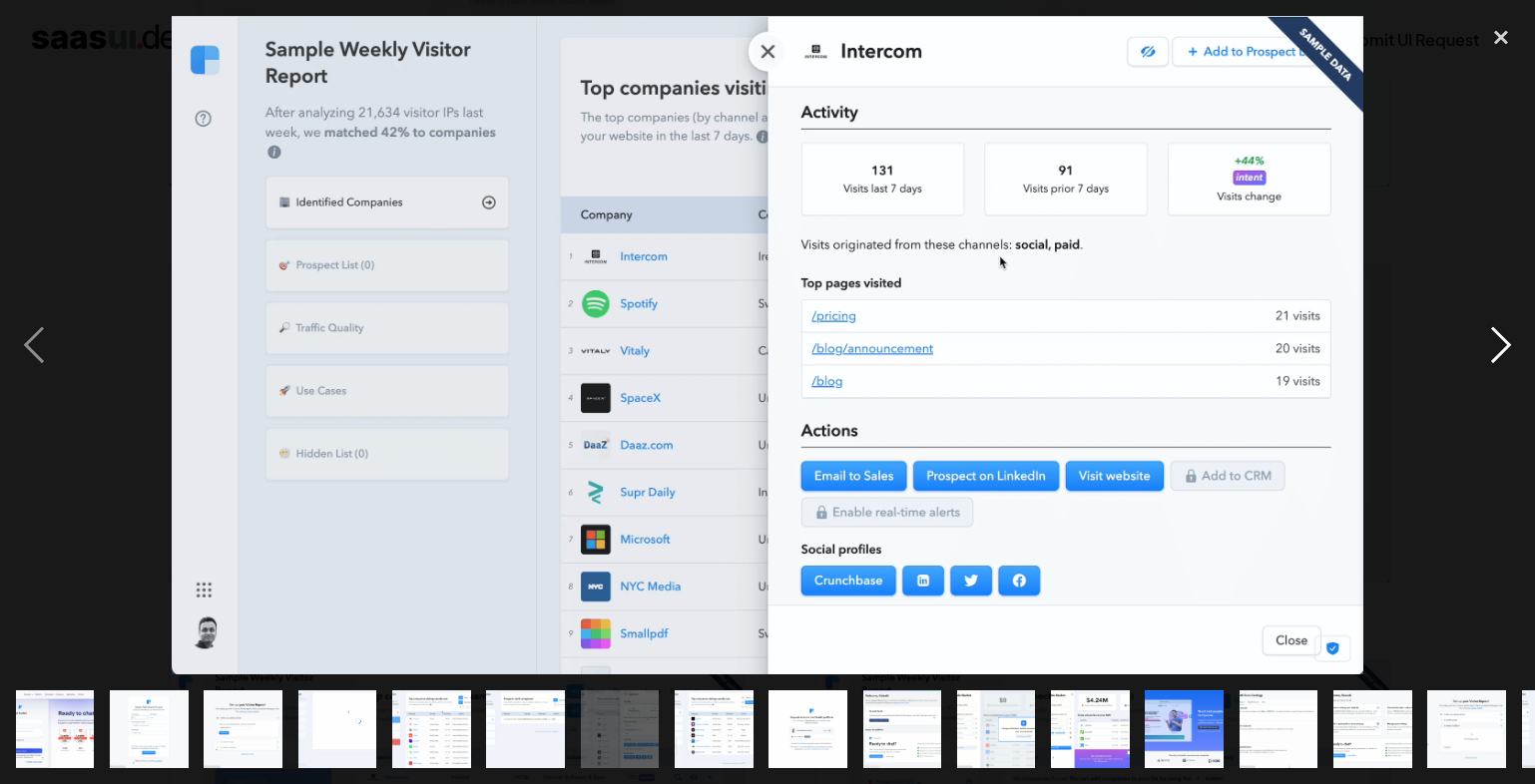 click at bounding box center [1501, 345] 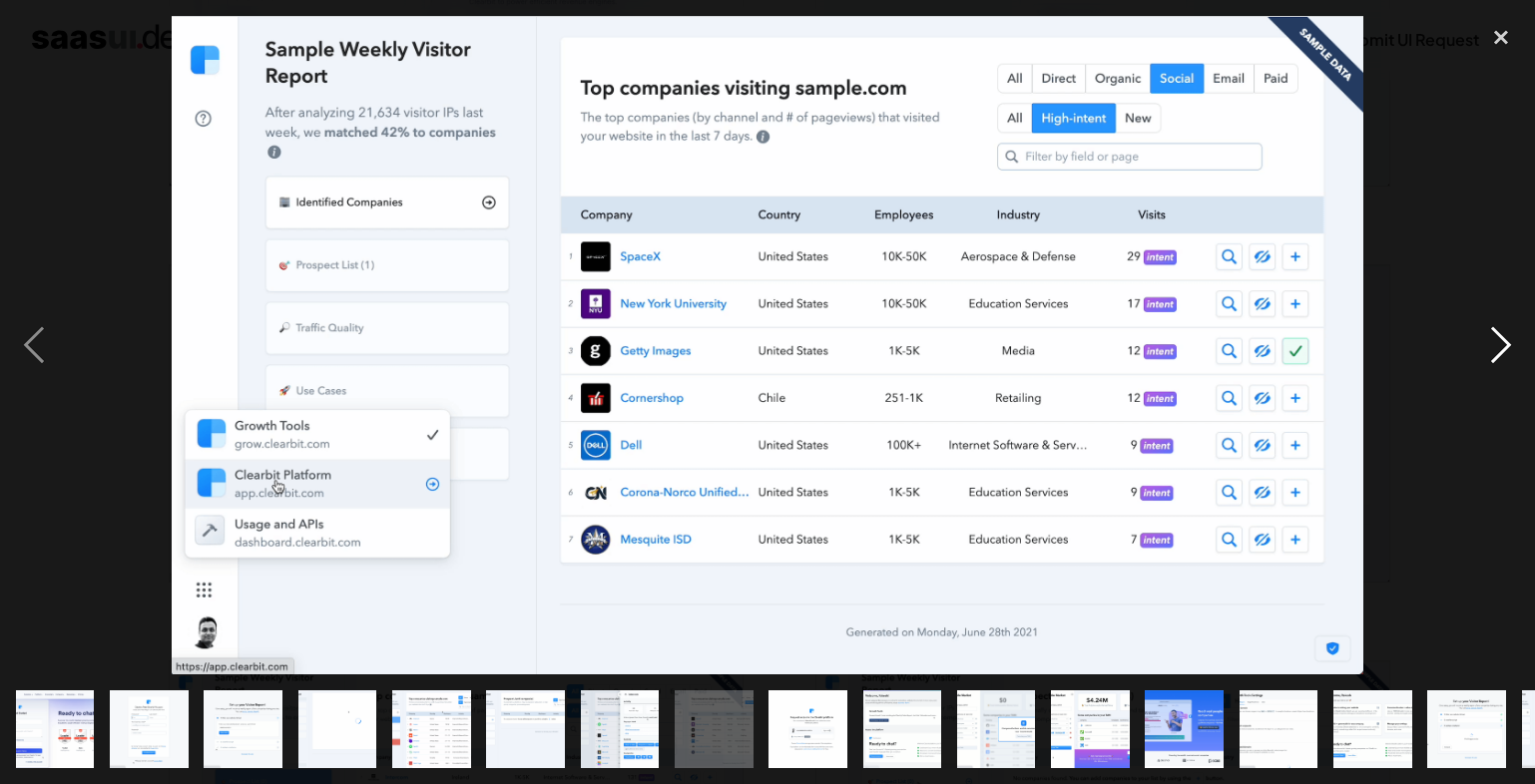 click at bounding box center [1501, 345] 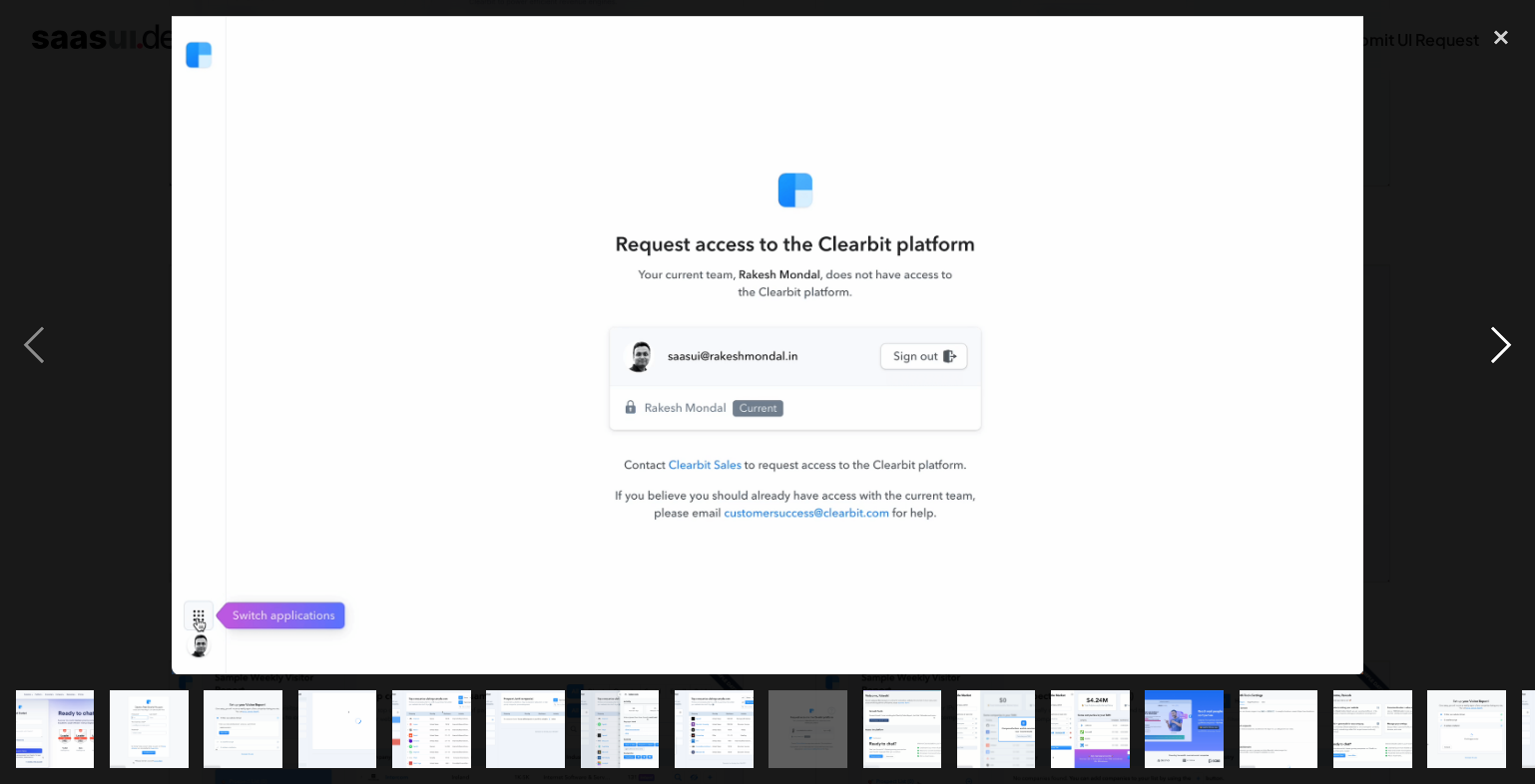 click at bounding box center (1501, 345) 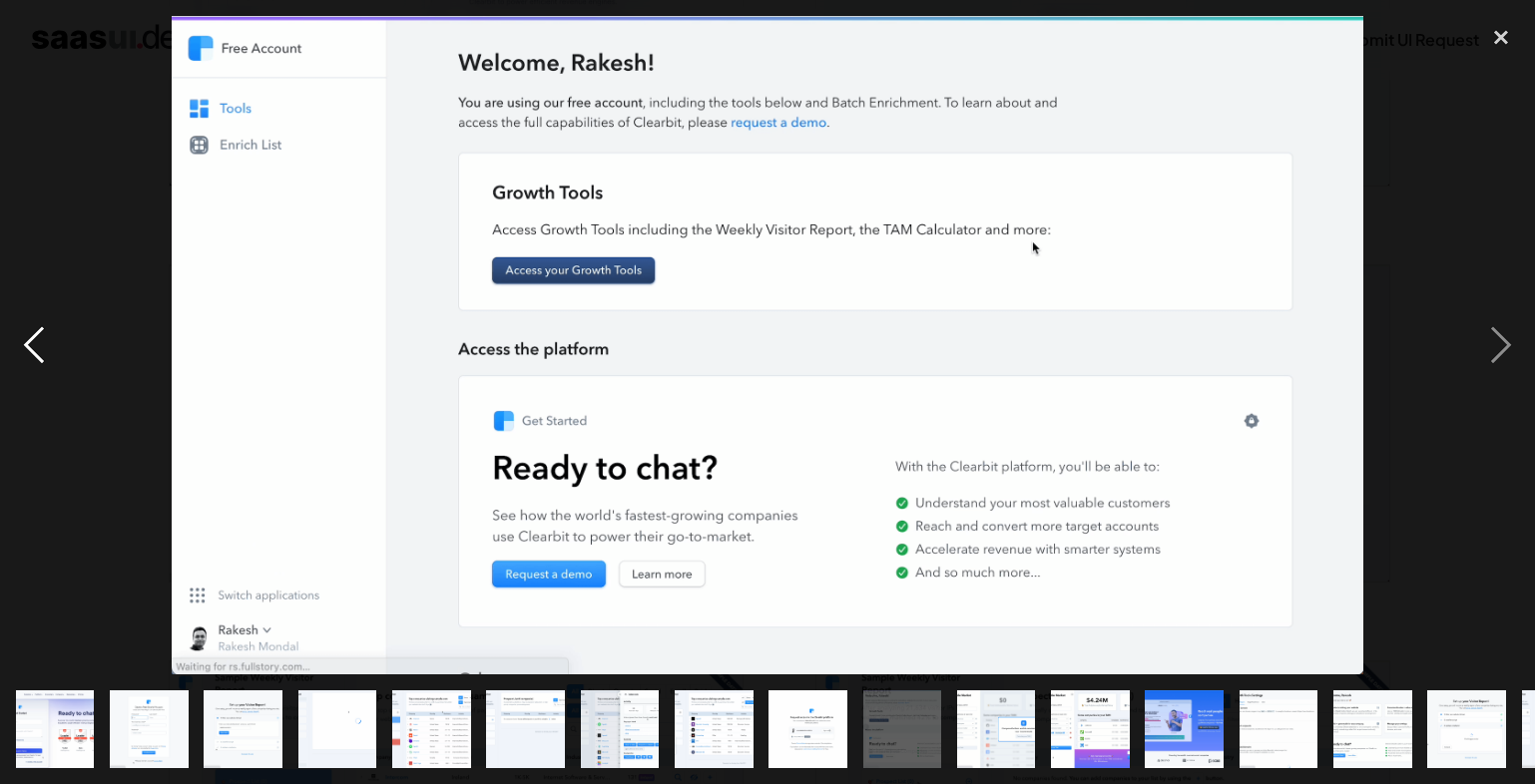 click at bounding box center (34, 345) 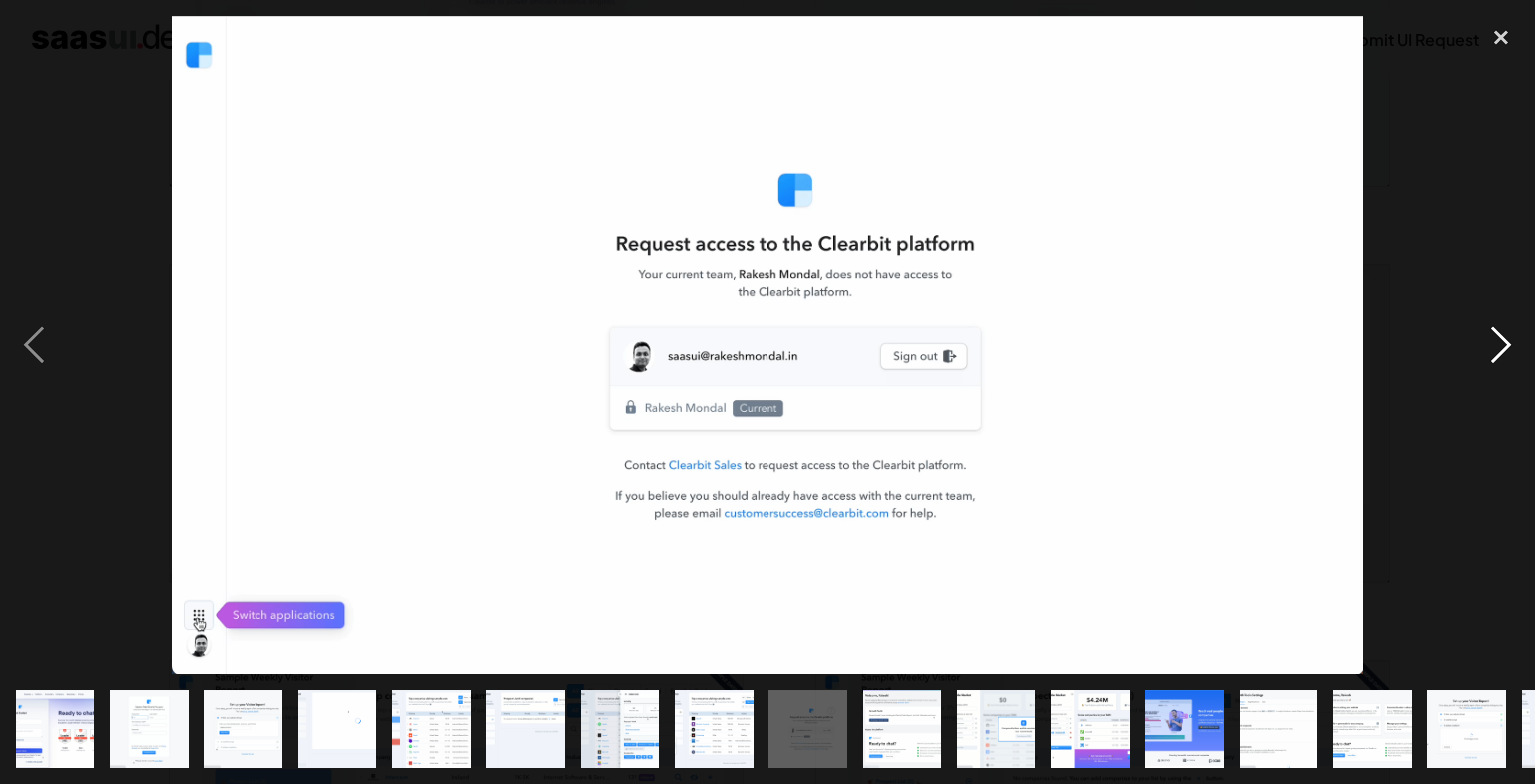 click at bounding box center (1501, 345) 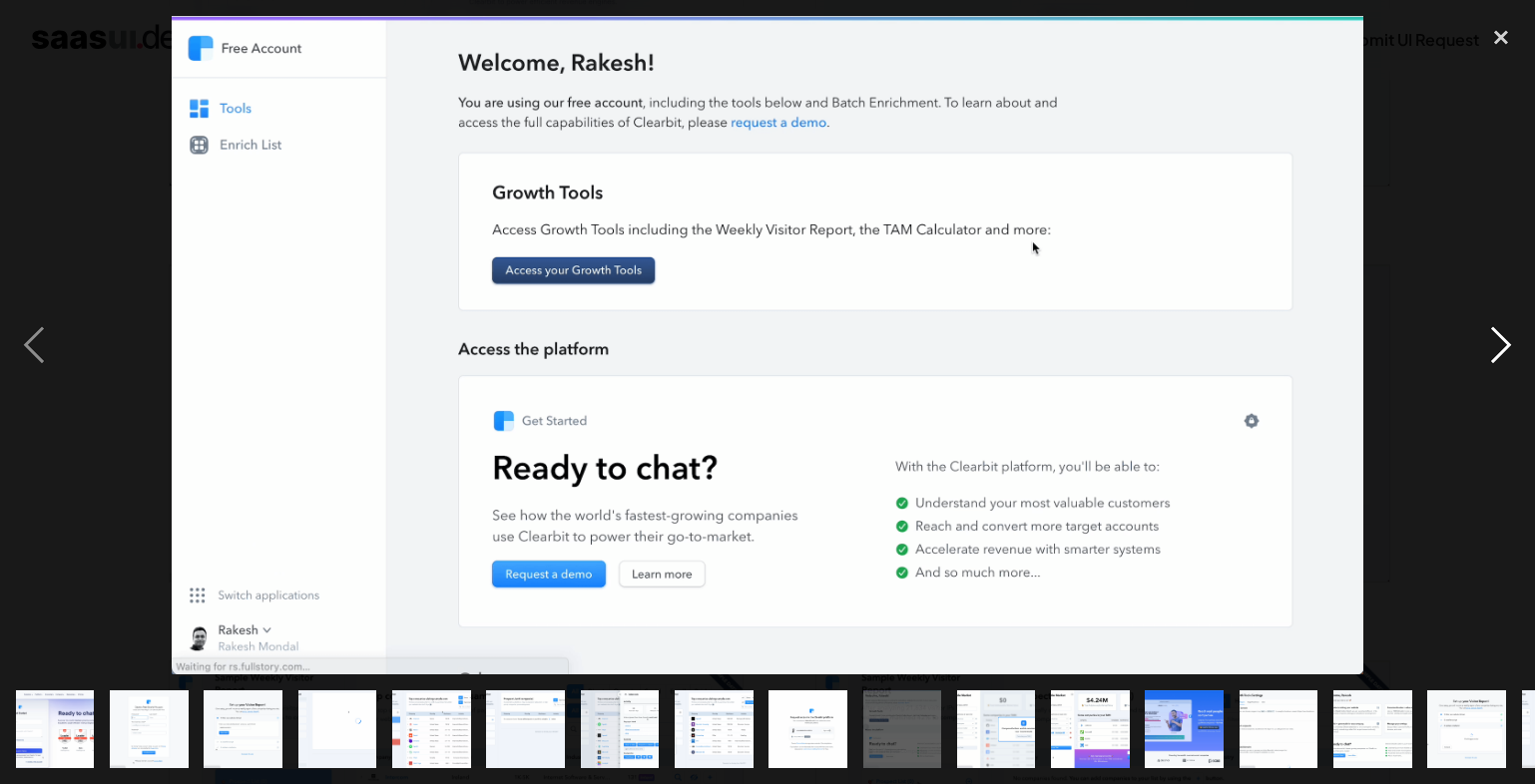 click at bounding box center [1501, 345] 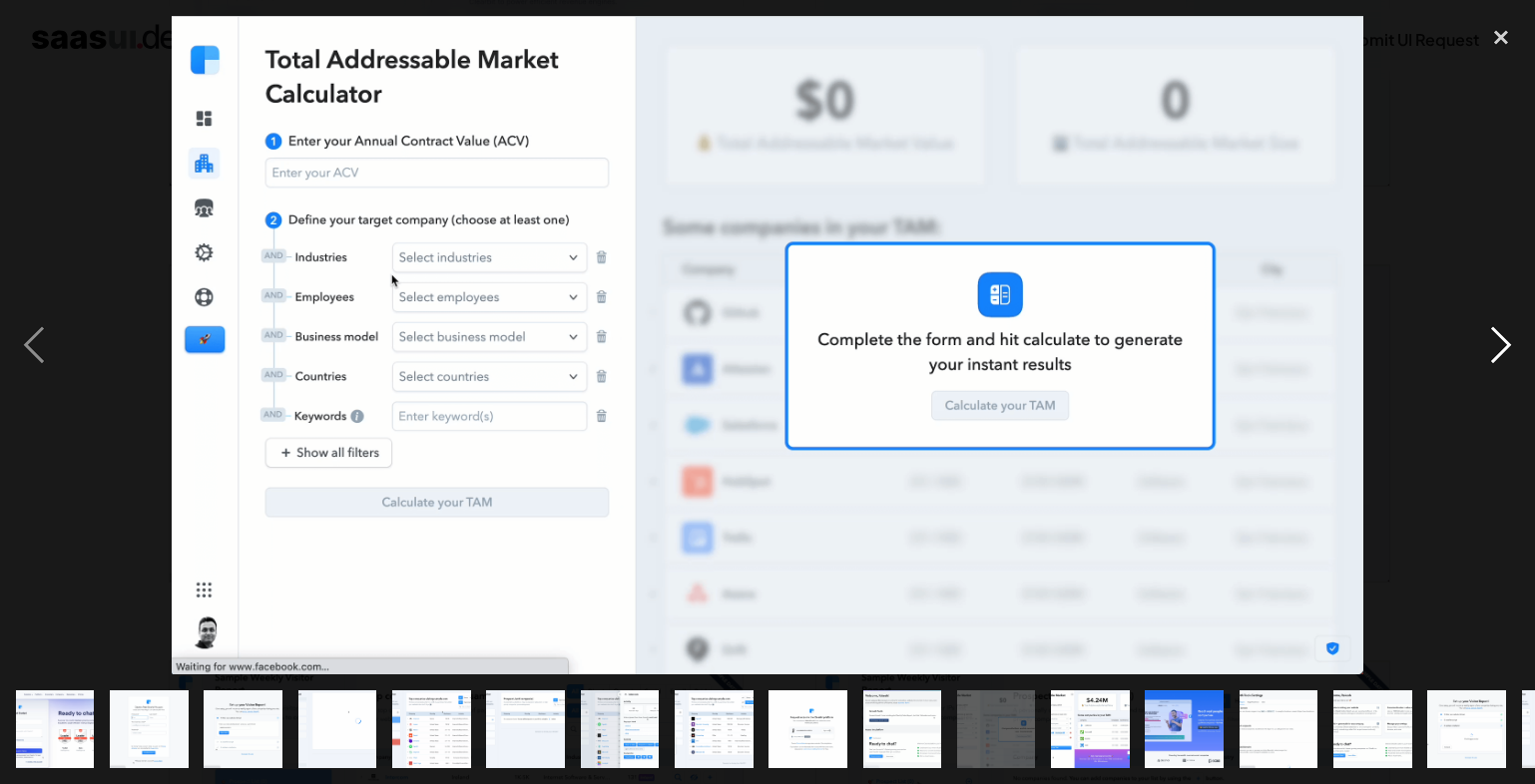click at bounding box center [1501, 345] 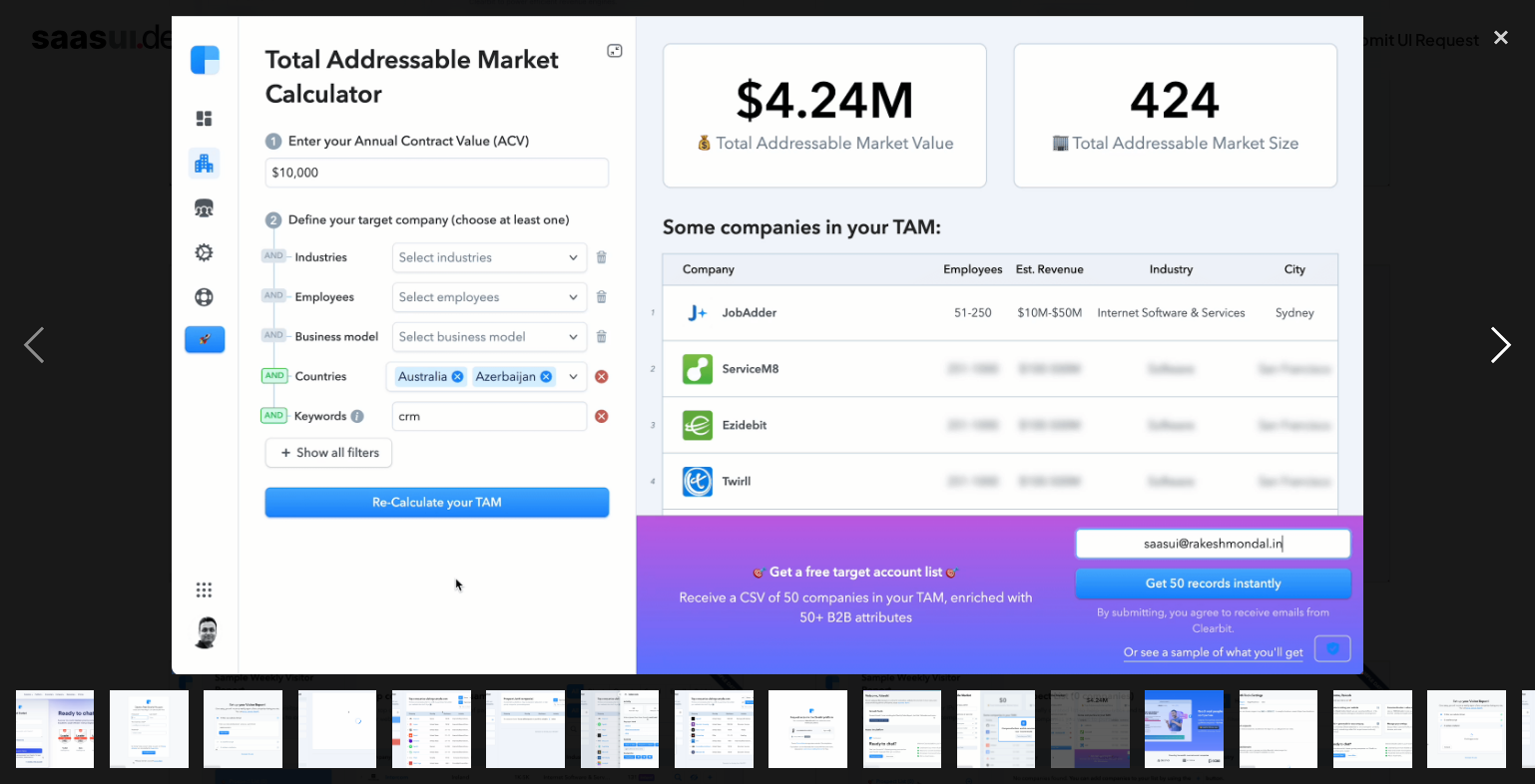 click at bounding box center [1501, 345] 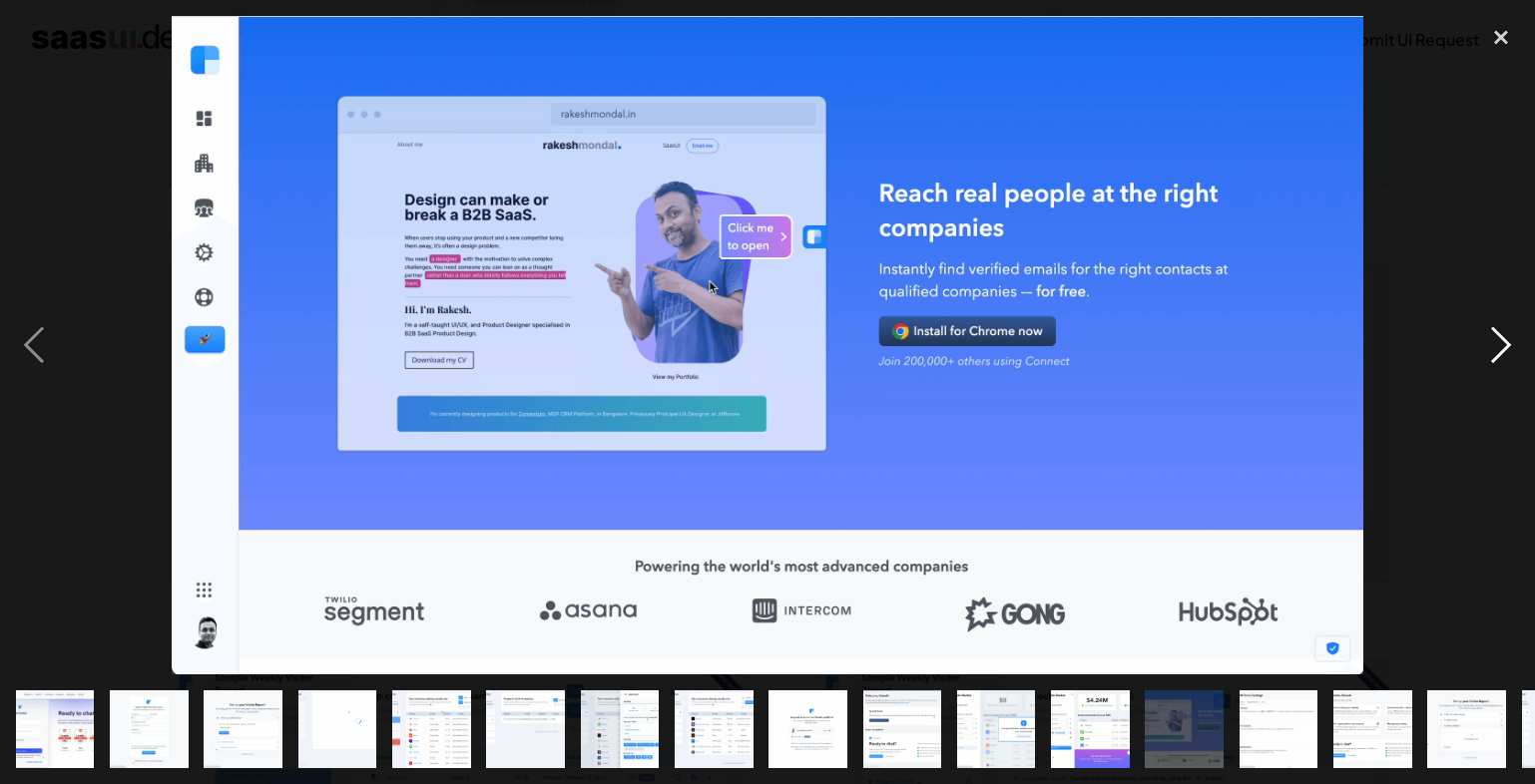 click at bounding box center [1501, 345] 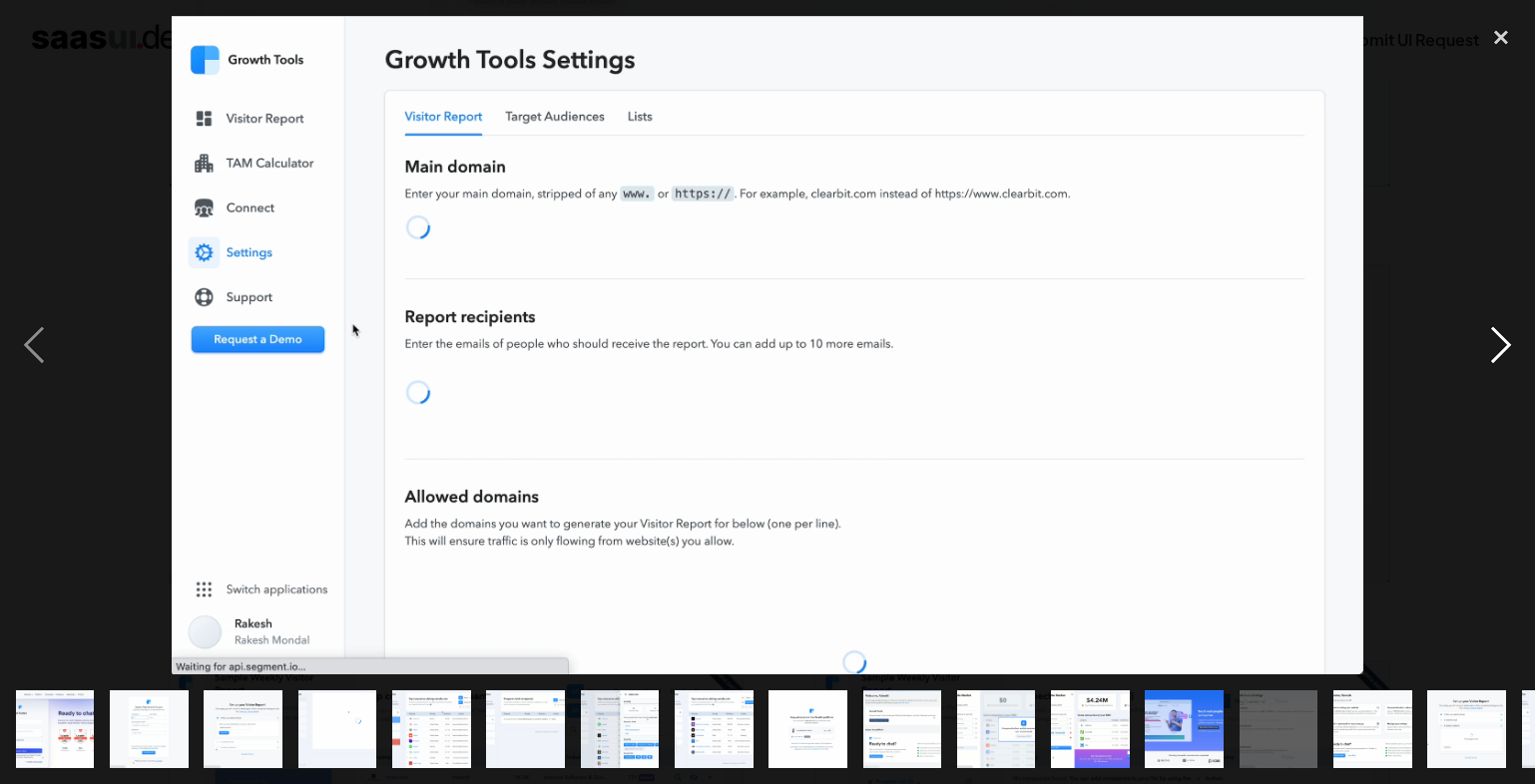 click at bounding box center (1501, 345) 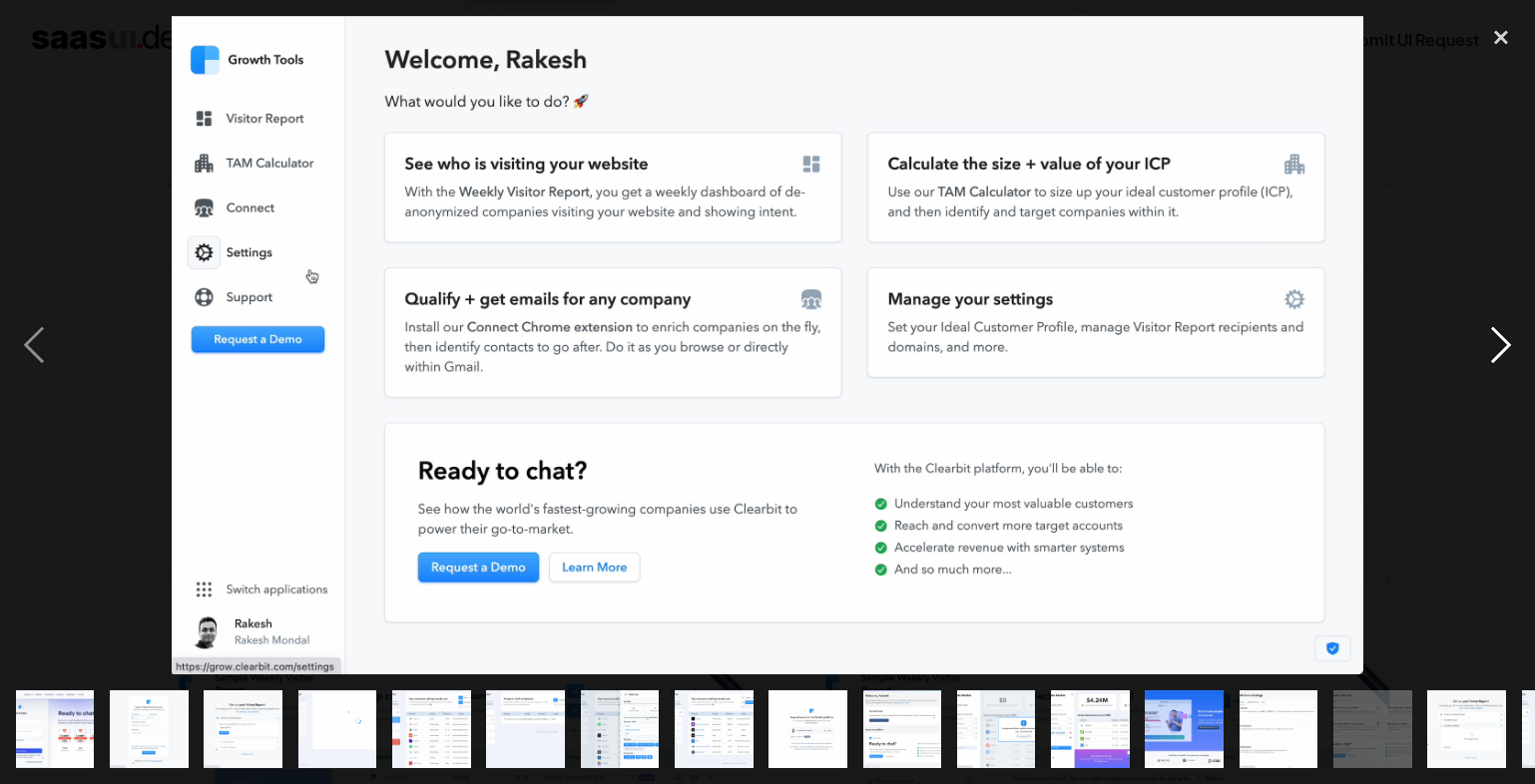 click at bounding box center [1501, 345] 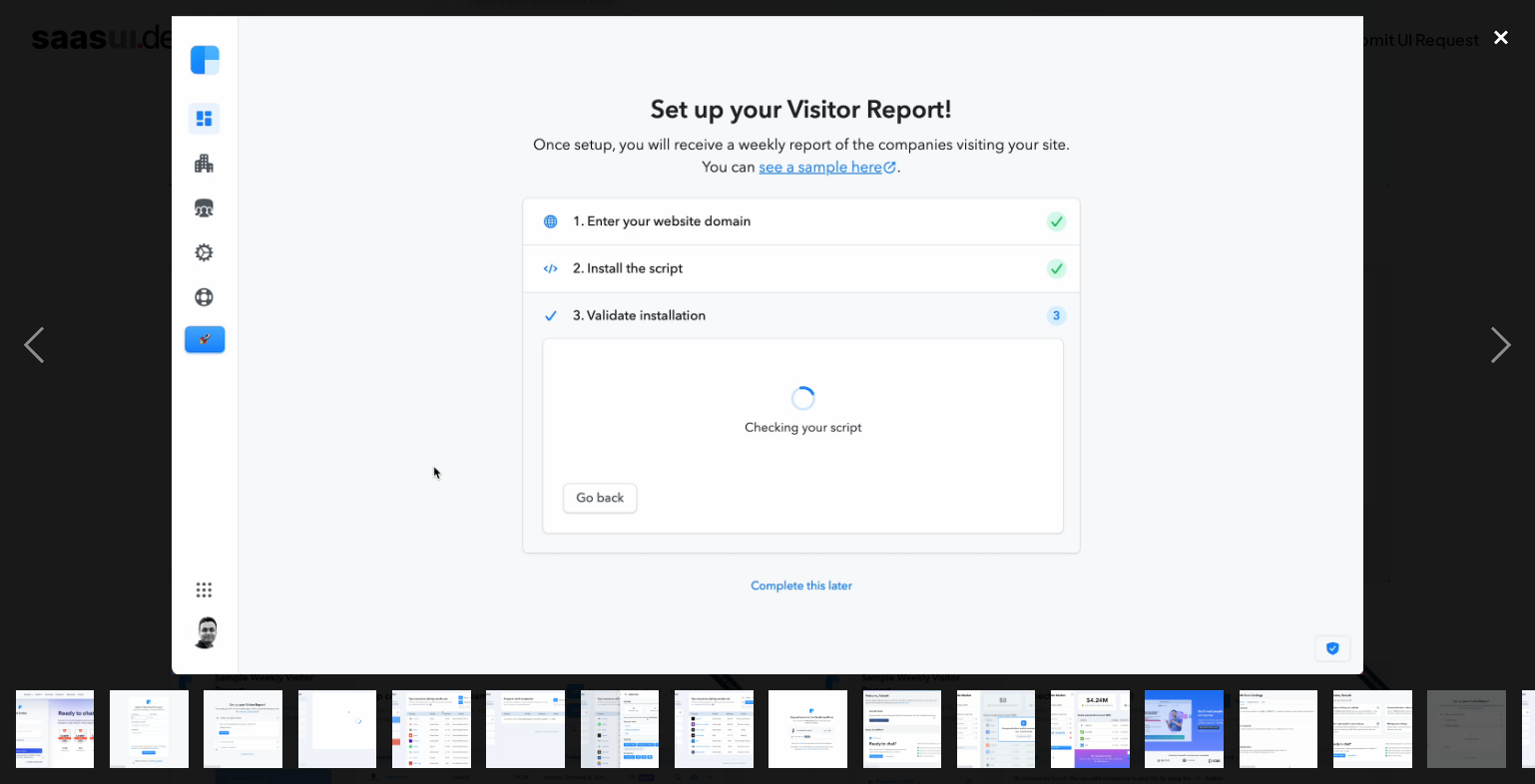click at bounding box center [1501, 38] 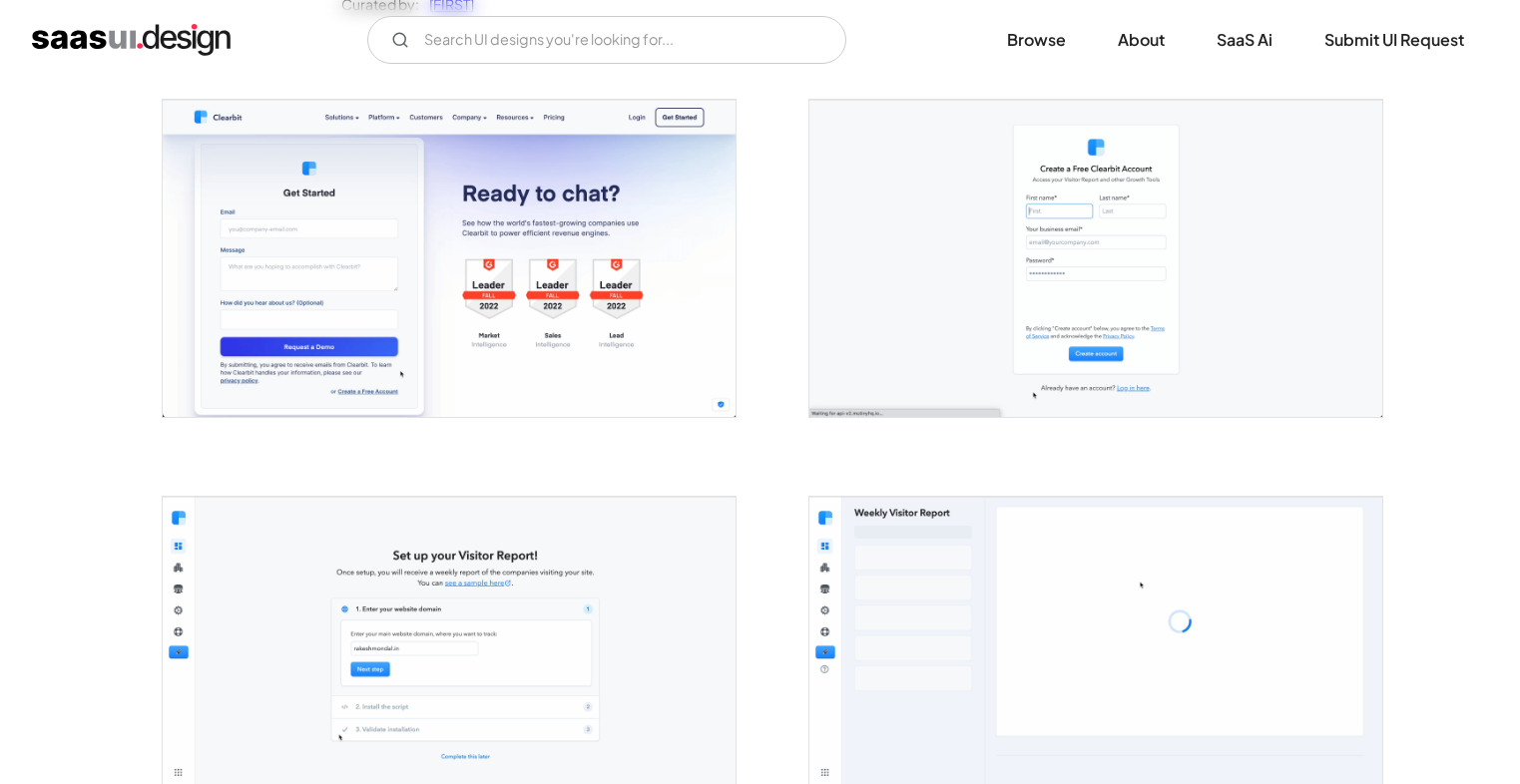 scroll, scrollTop: 359, scrollLeft: 0, axis: vertical 